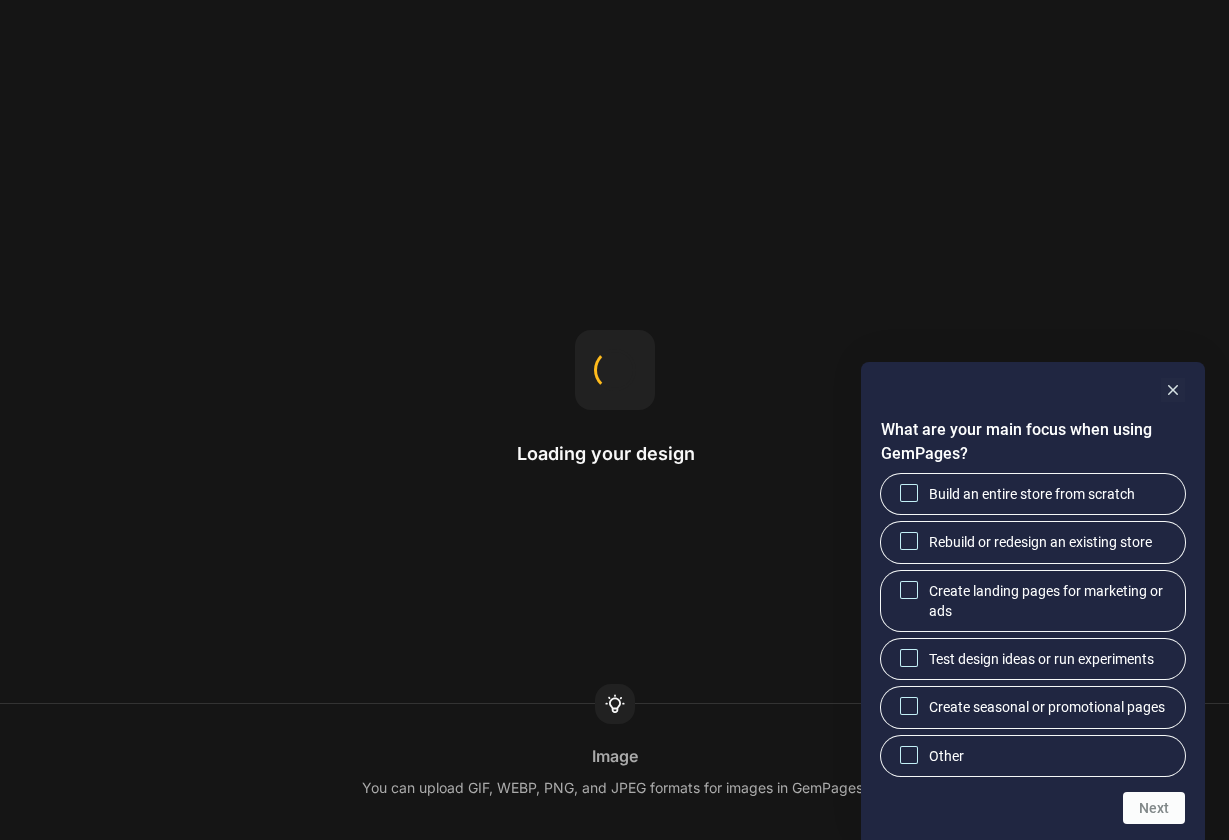 scroll, scrollTop: 0, scrollLeft: 0, axis: both 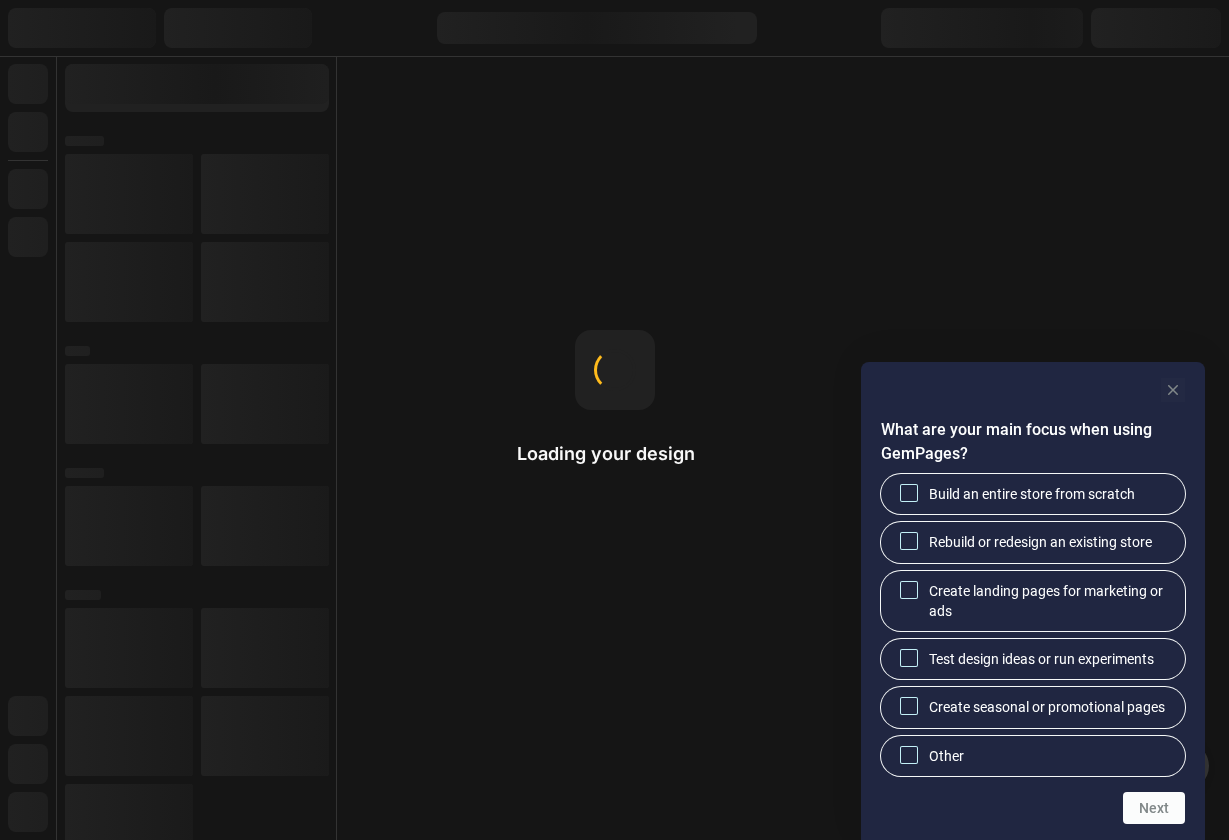 click 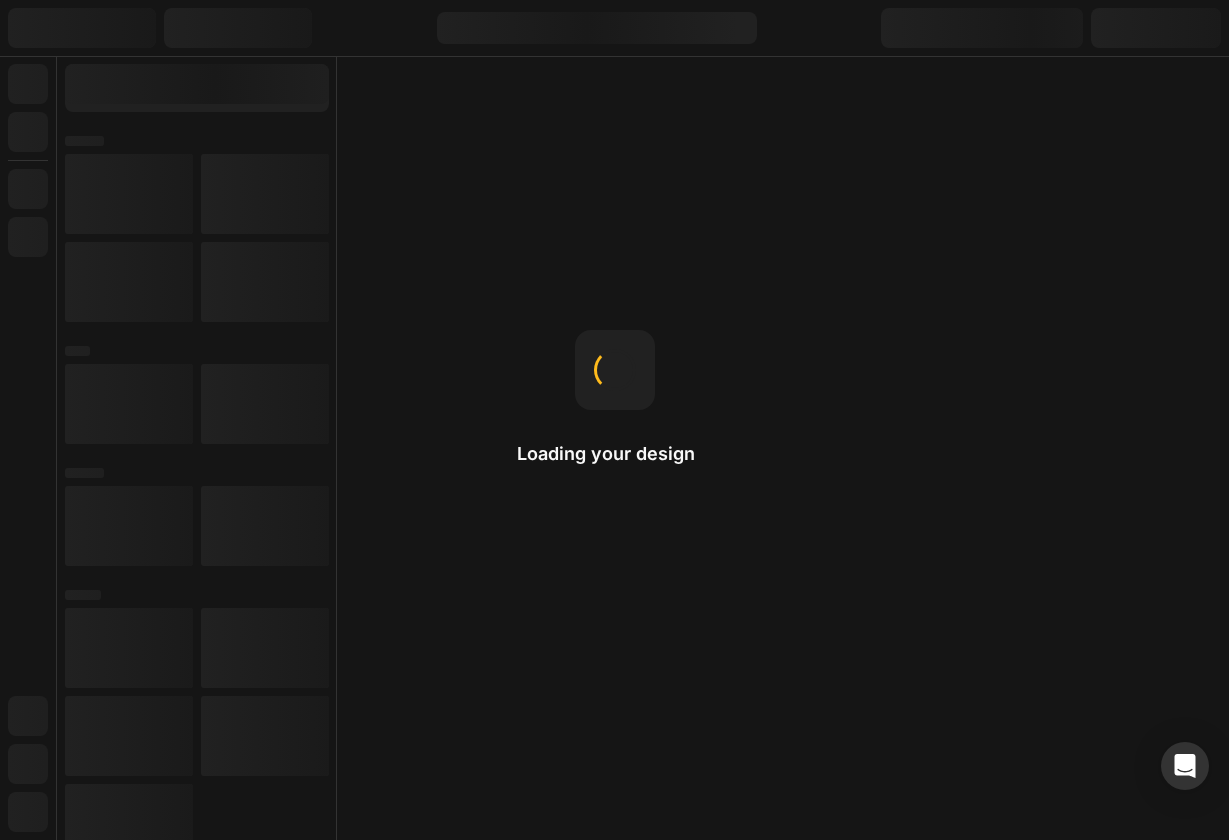 scroll, scrollTop: 0, scrollLeft: 0, axis: both 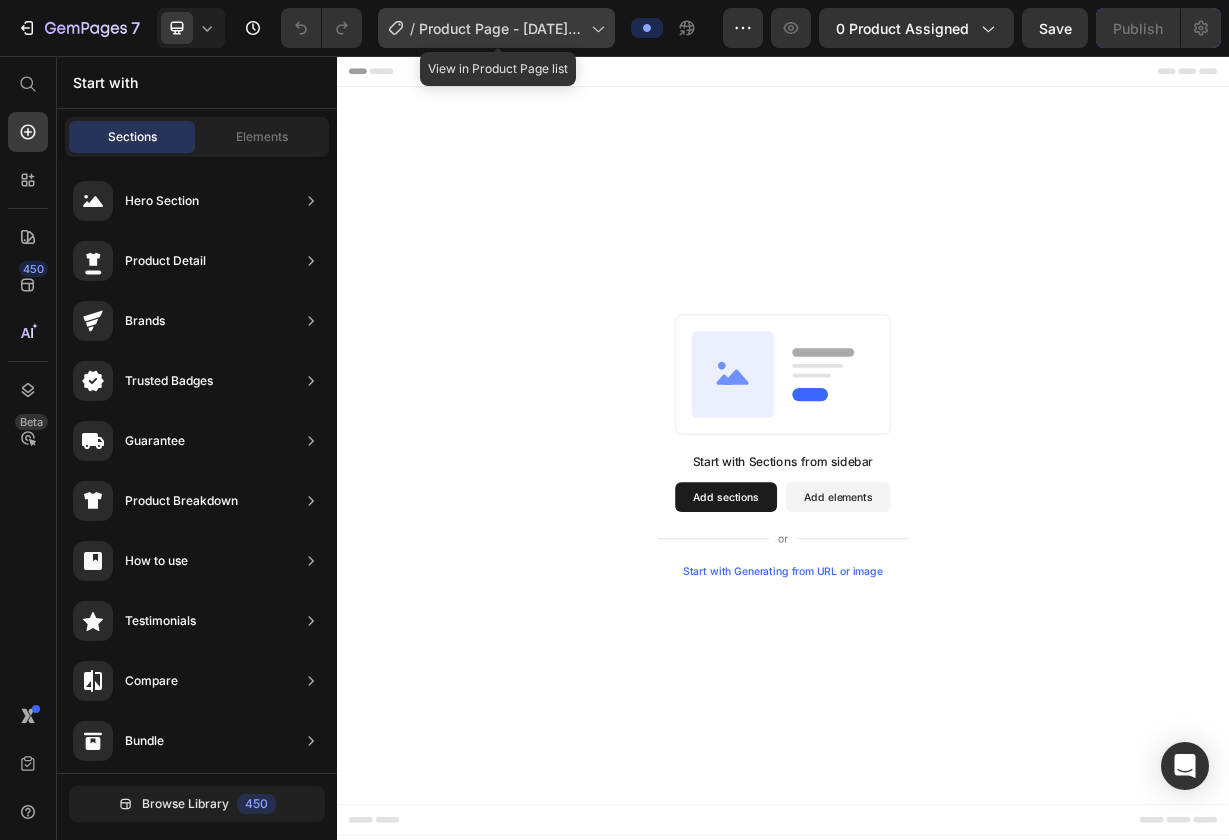 click on "Product Page - Jul 10, 17:47:31" at bounding box center [501, 28] 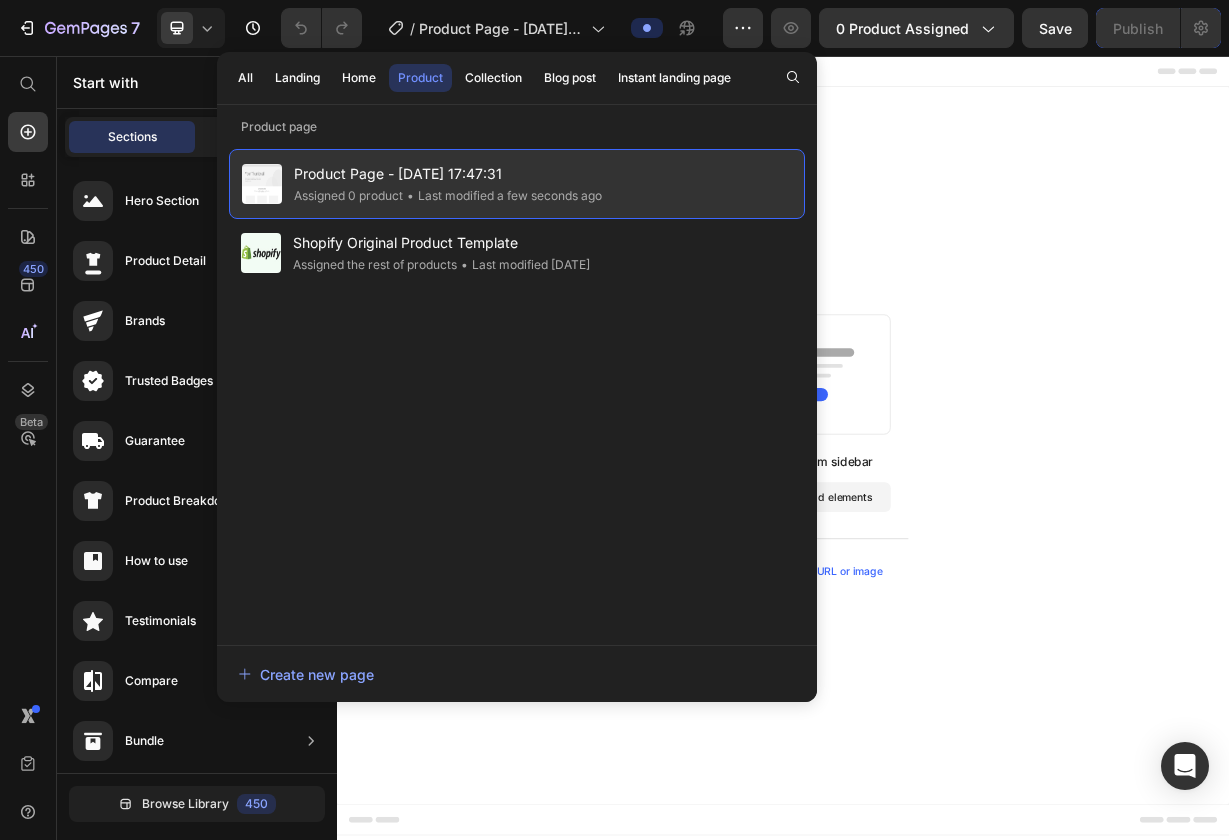 click on "• Last modified a few seconds ago" 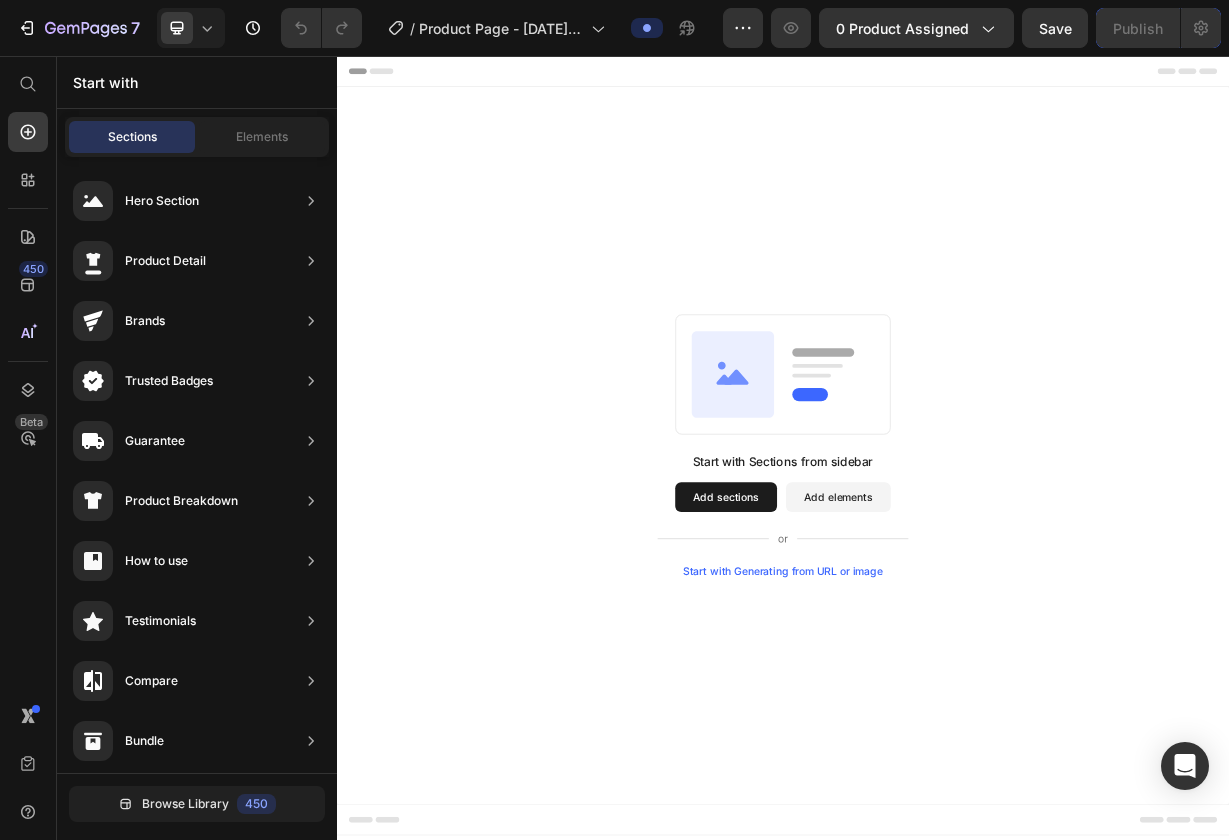 click on "Add sections" at bounding box center [860, 649] 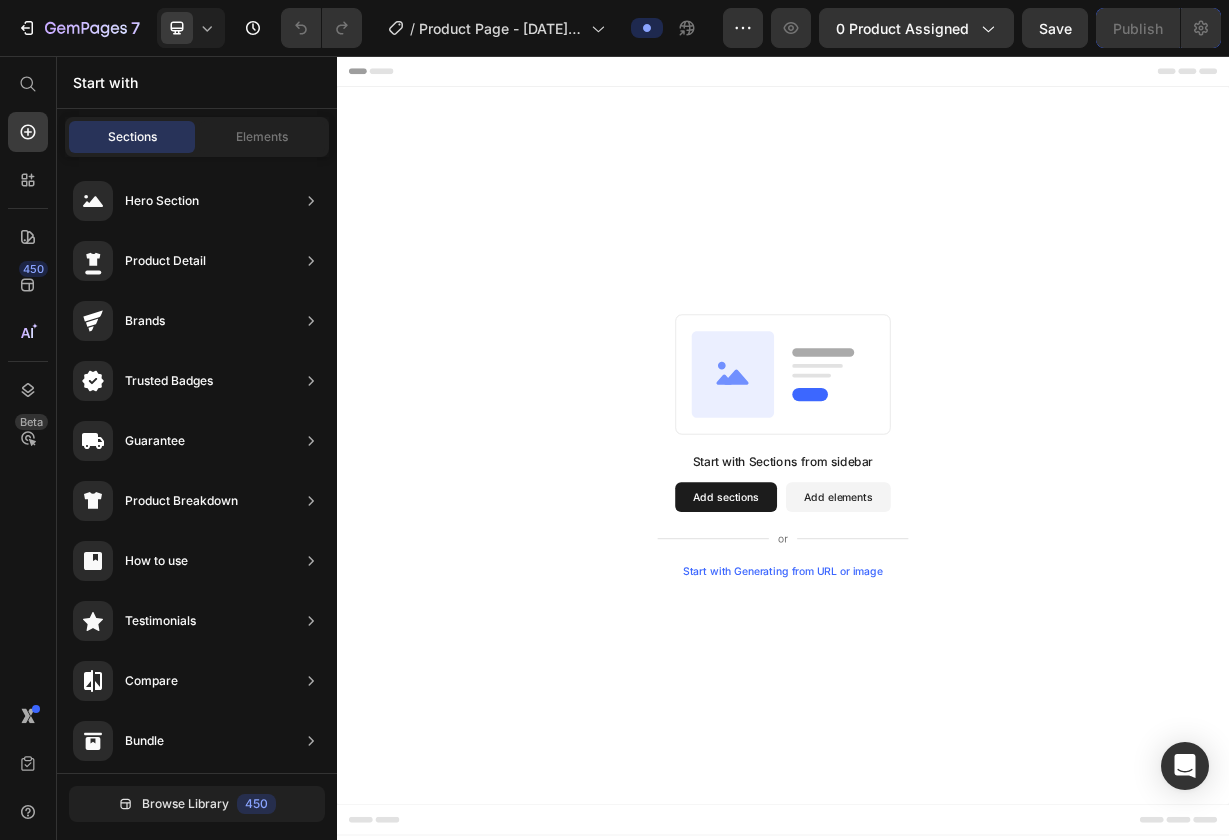 click on "Add sections" at bounding box center [860, 649] 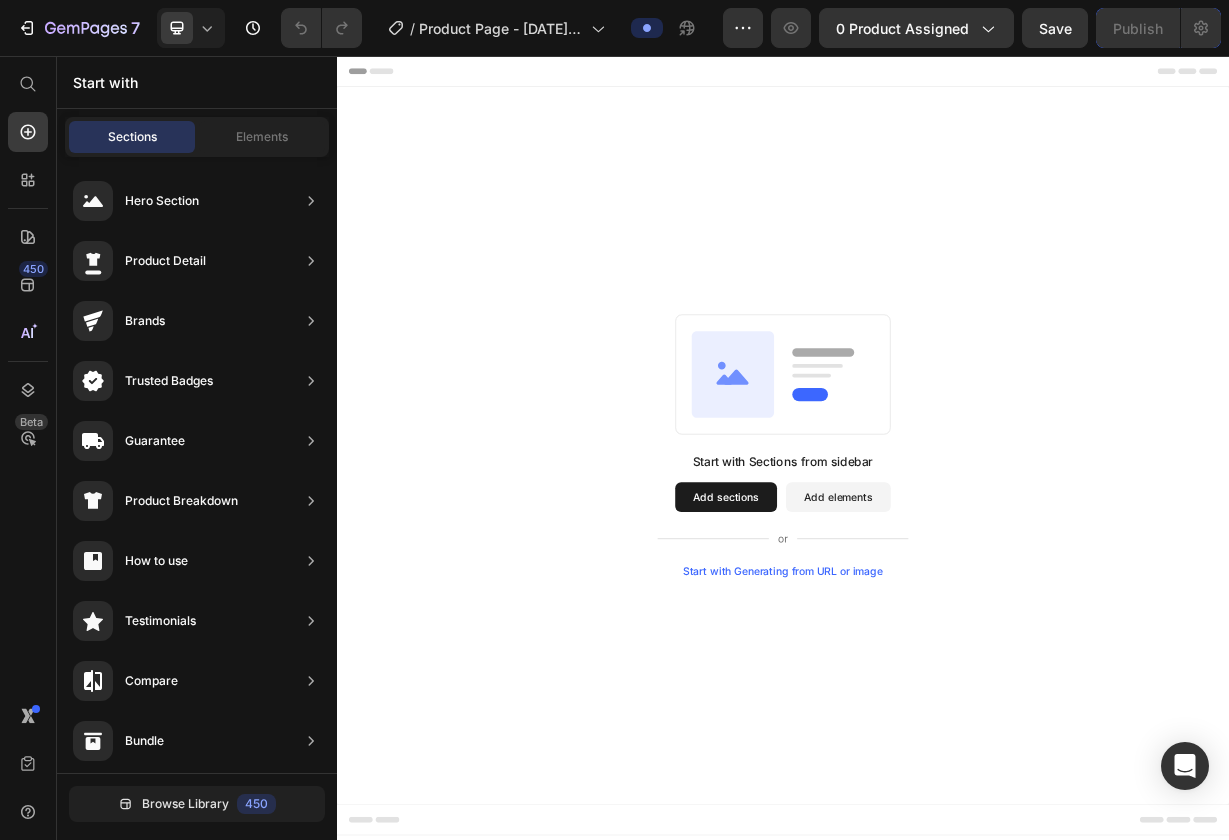 click on "Add sections" at bounding box center (860, 649) 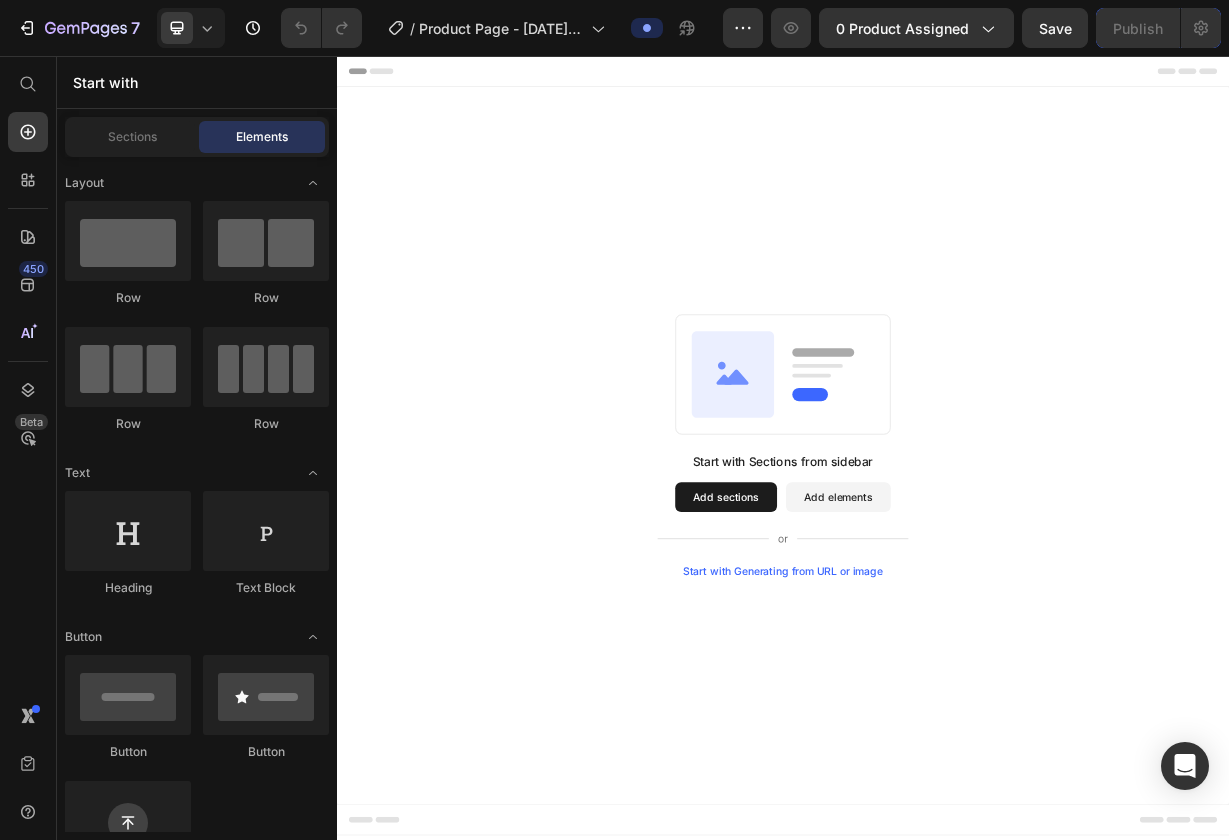 click on "Add elements" at bounding box center [1011, 649] 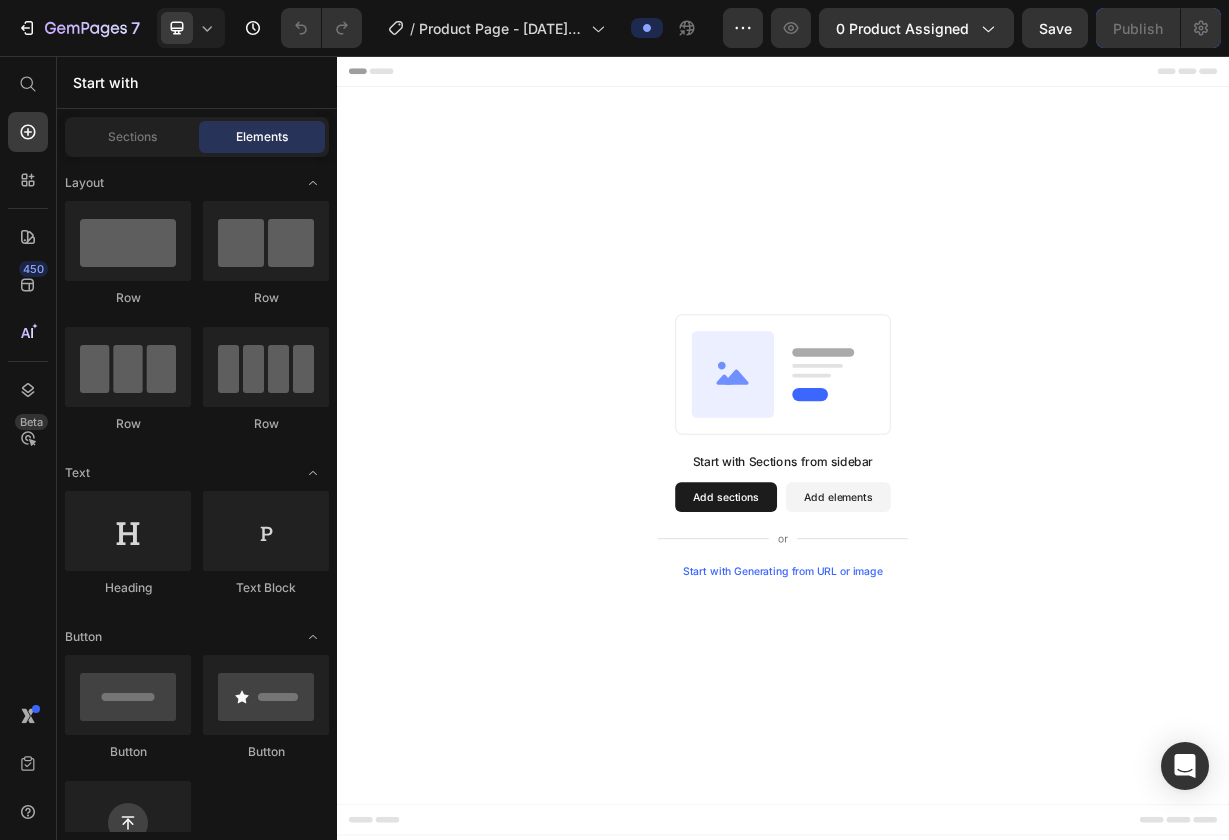 click on "Start with Generating from URL or image" at bounding box center (937, 749) 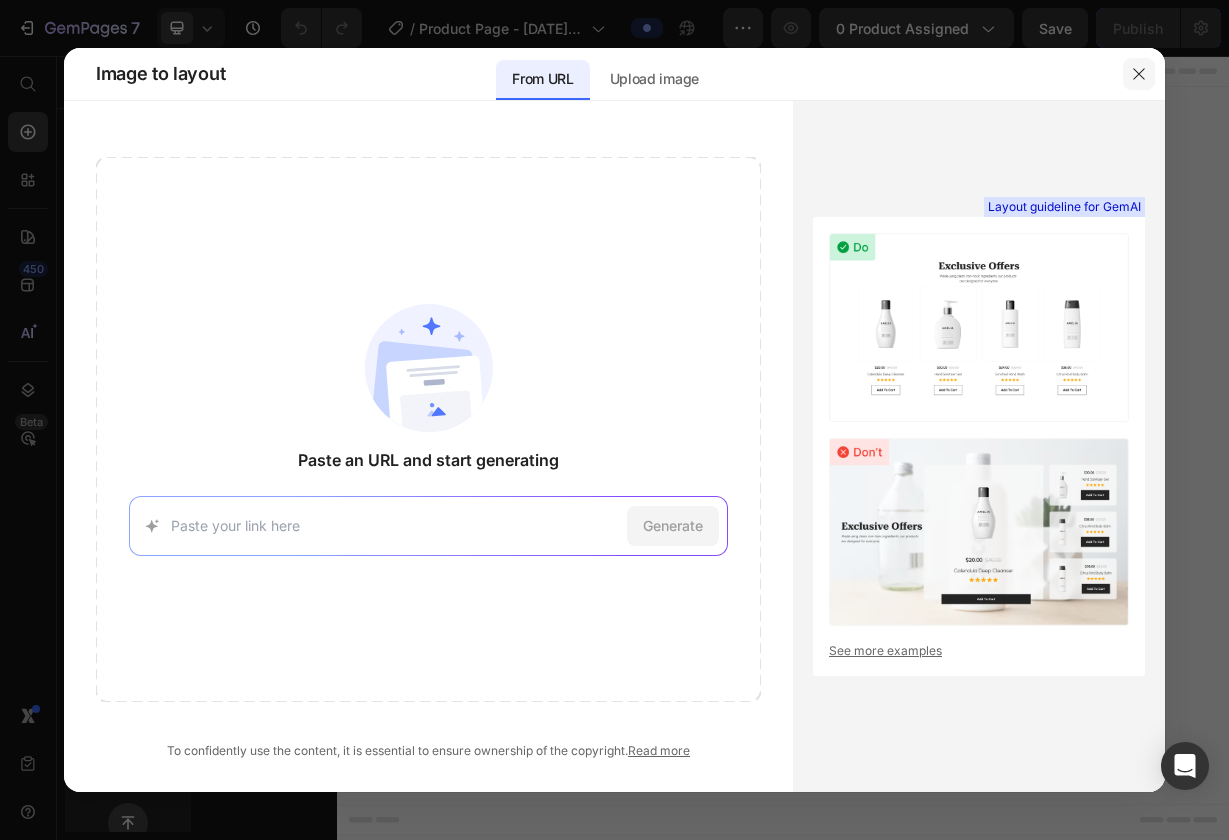 click 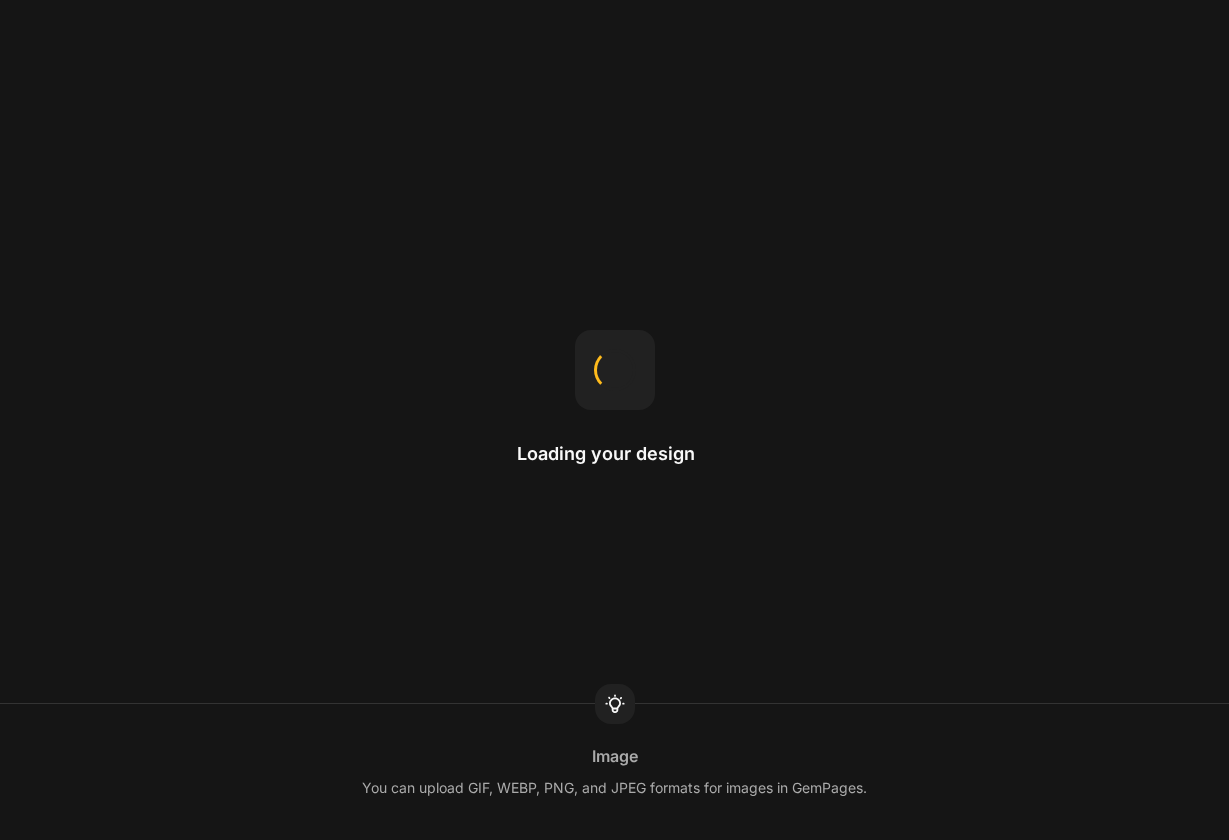 scroll, scrollTop: 0, scrollLeft: 0, axis: both 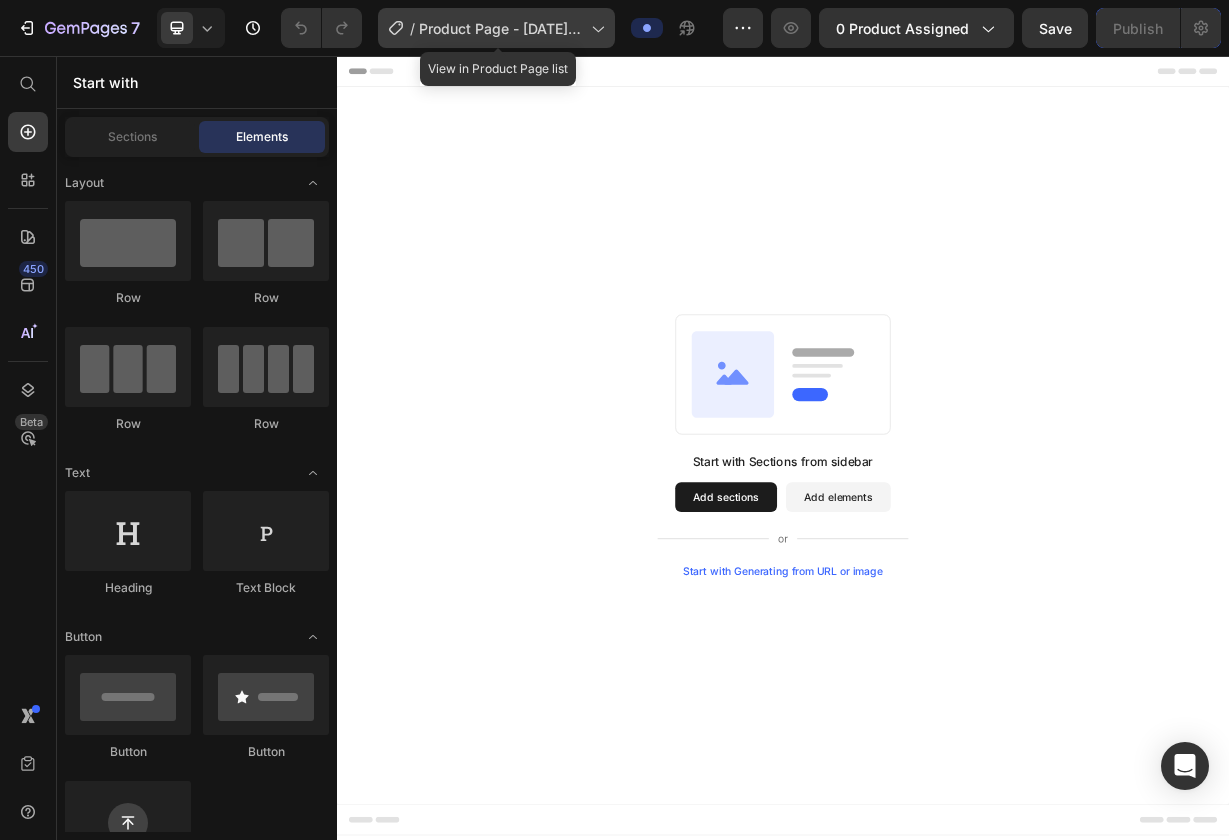 click on "Product Page - [DATE] 17:47:31" at bounding box center [501, 28] 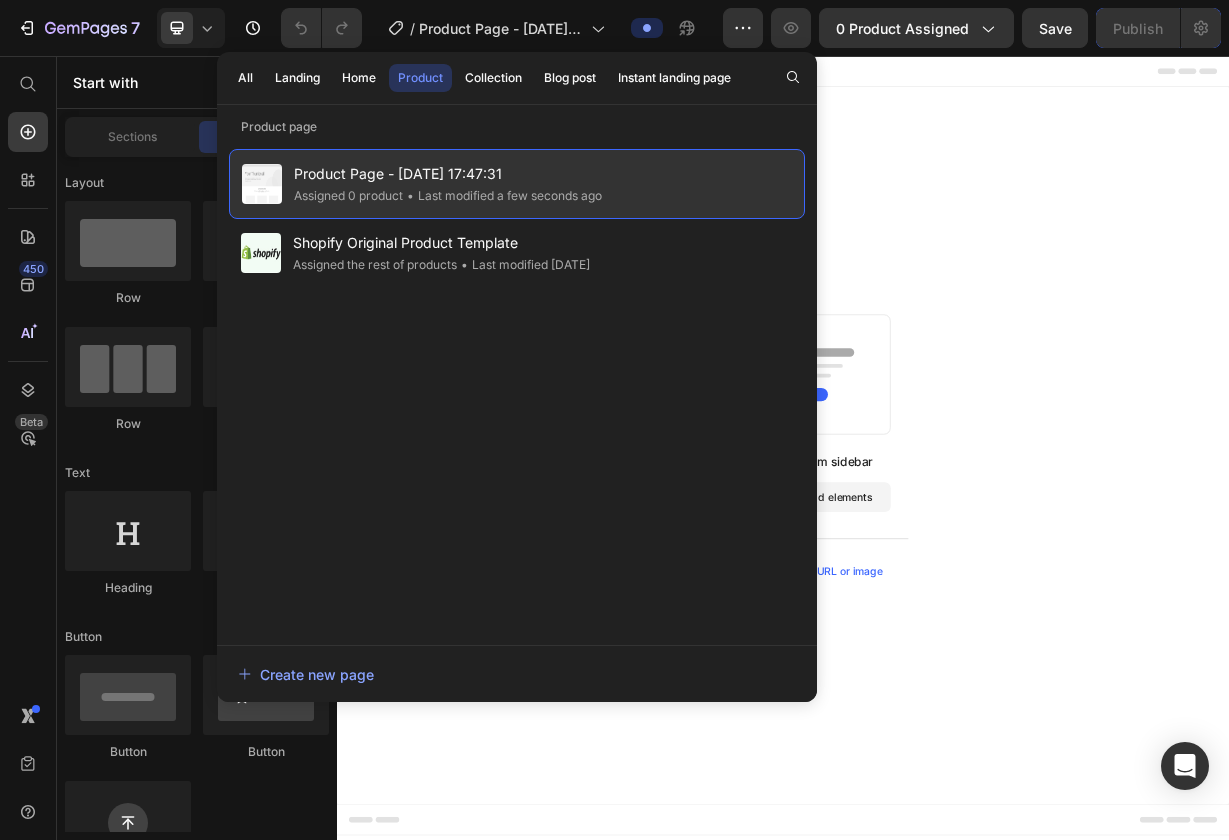 click on "• Last modified a few seconds ago" 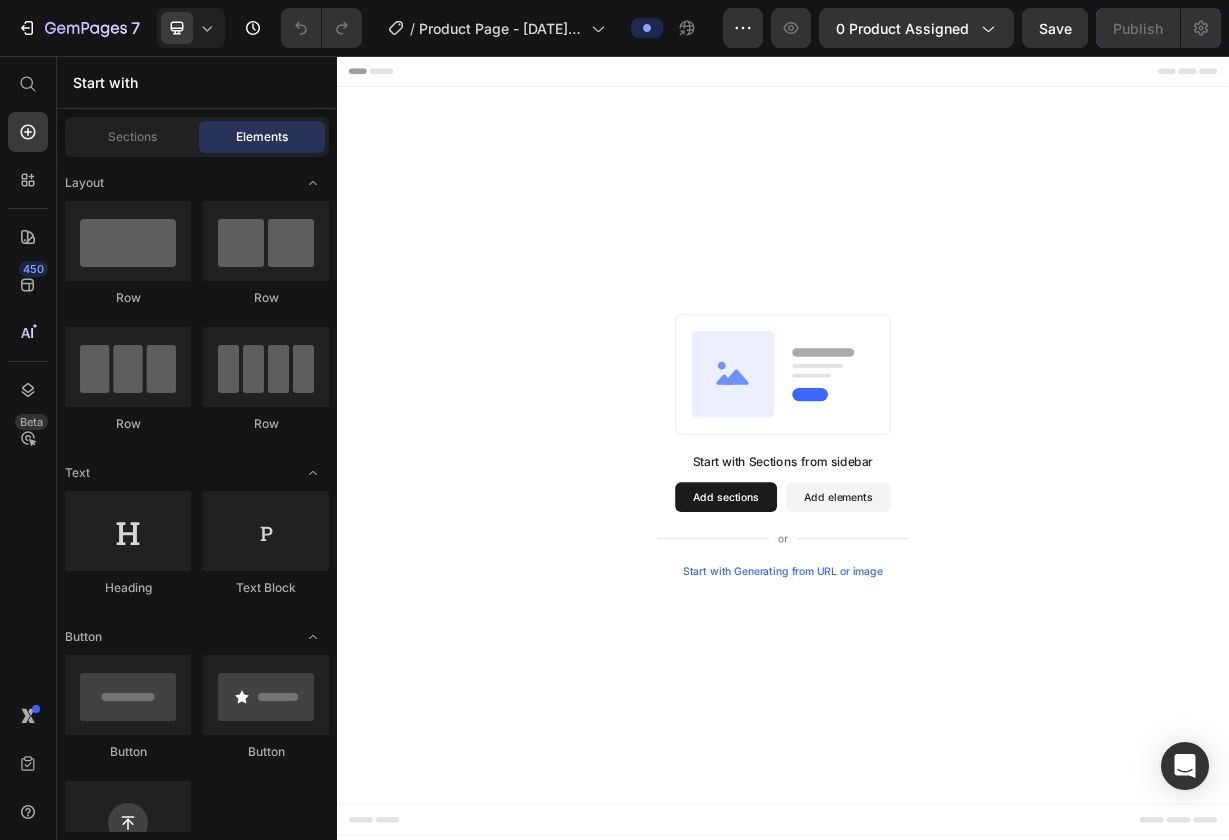 click on "Add sections" at bounding box center [860, 649] 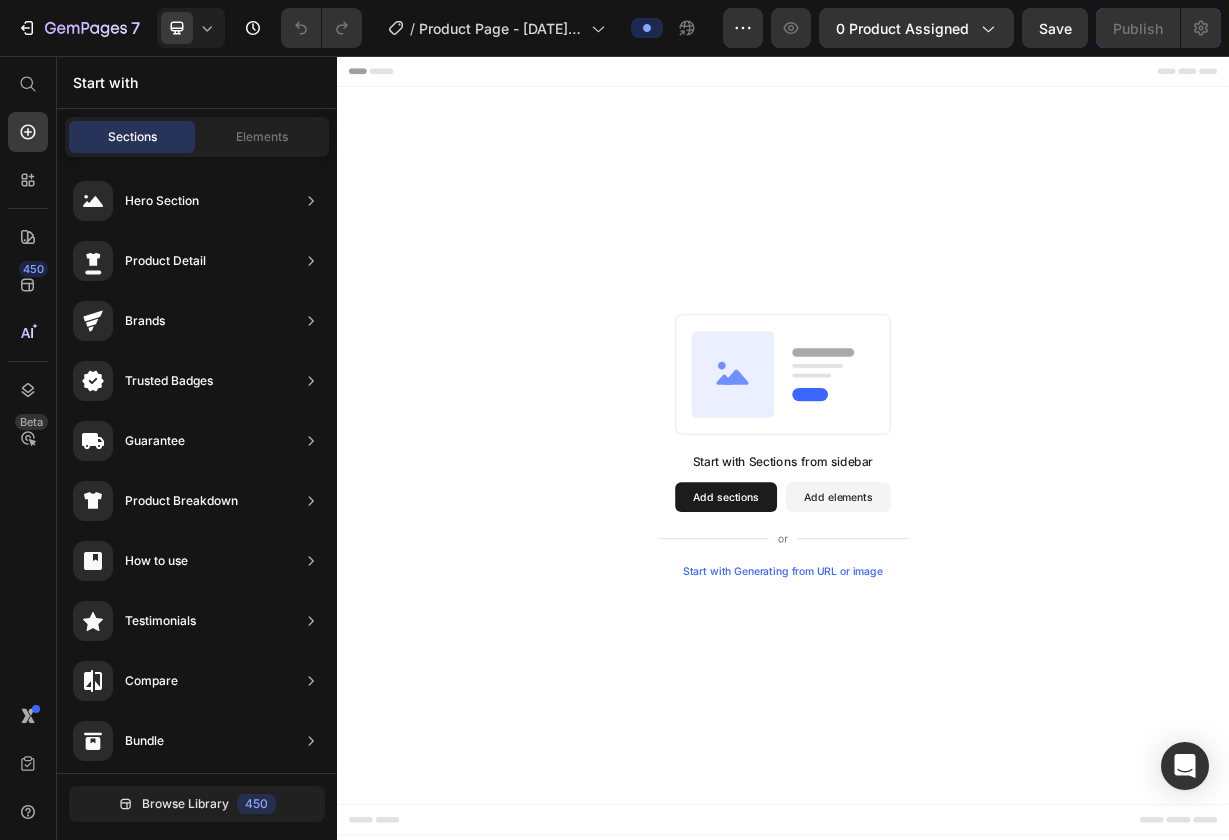 click on "Add sections" at bounding box center (860, 649) 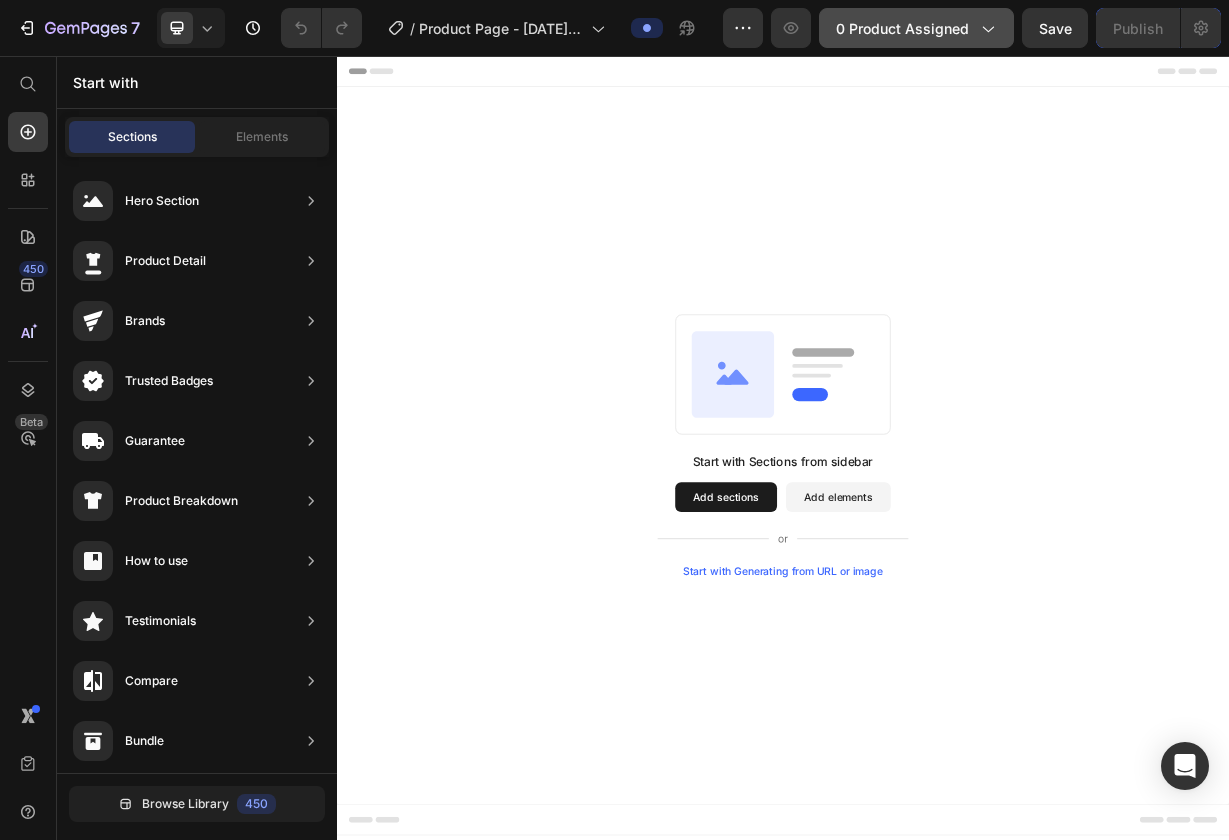 click on "0 product assigned" at bounding box center (916, 28) 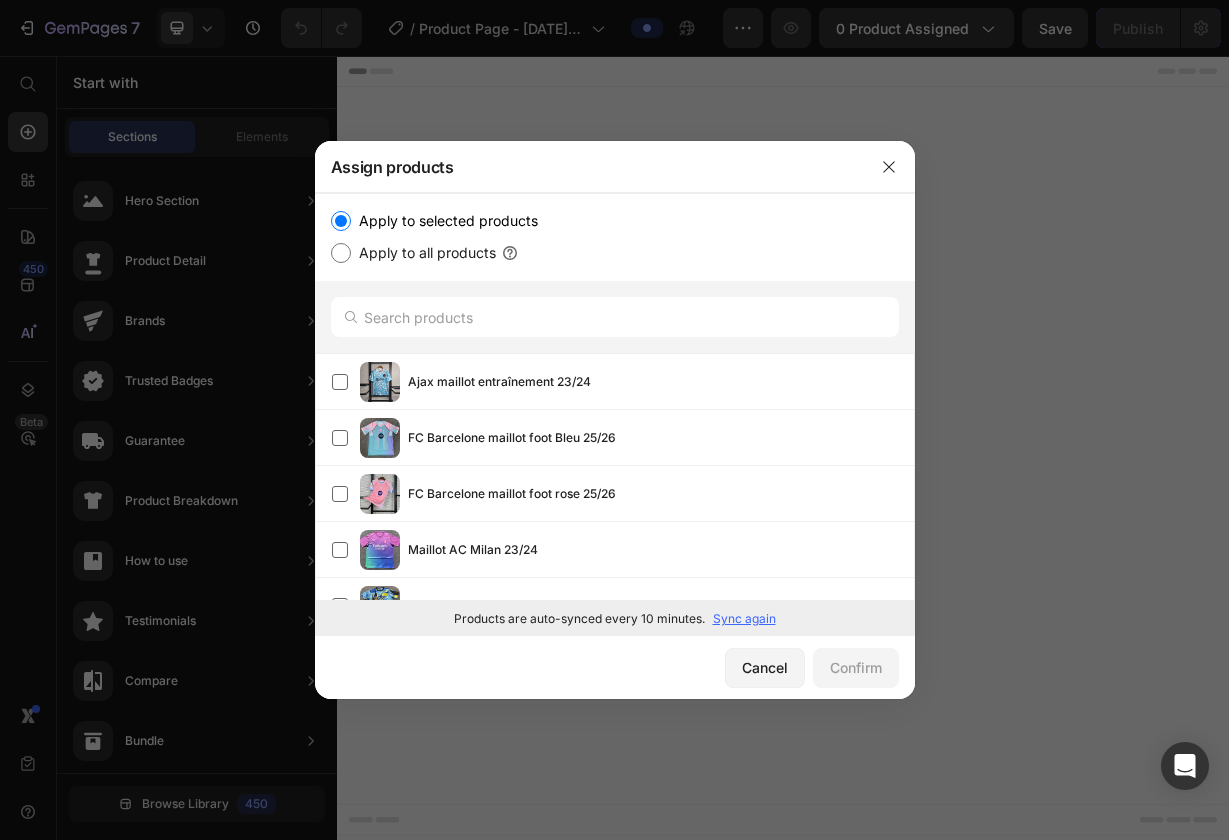 click on "Apply to all products" at bounding box center [341, 253] 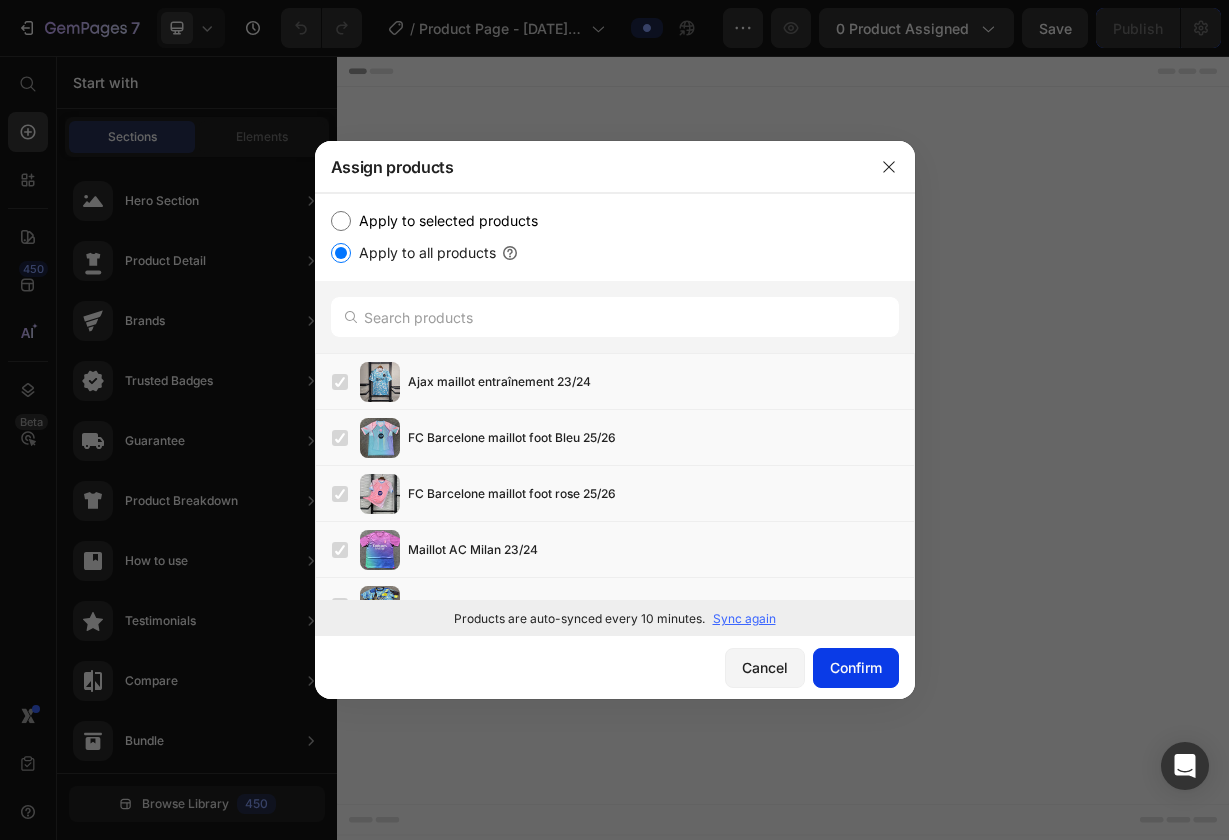 click on "Confirm" at bounding box center [856, 667] 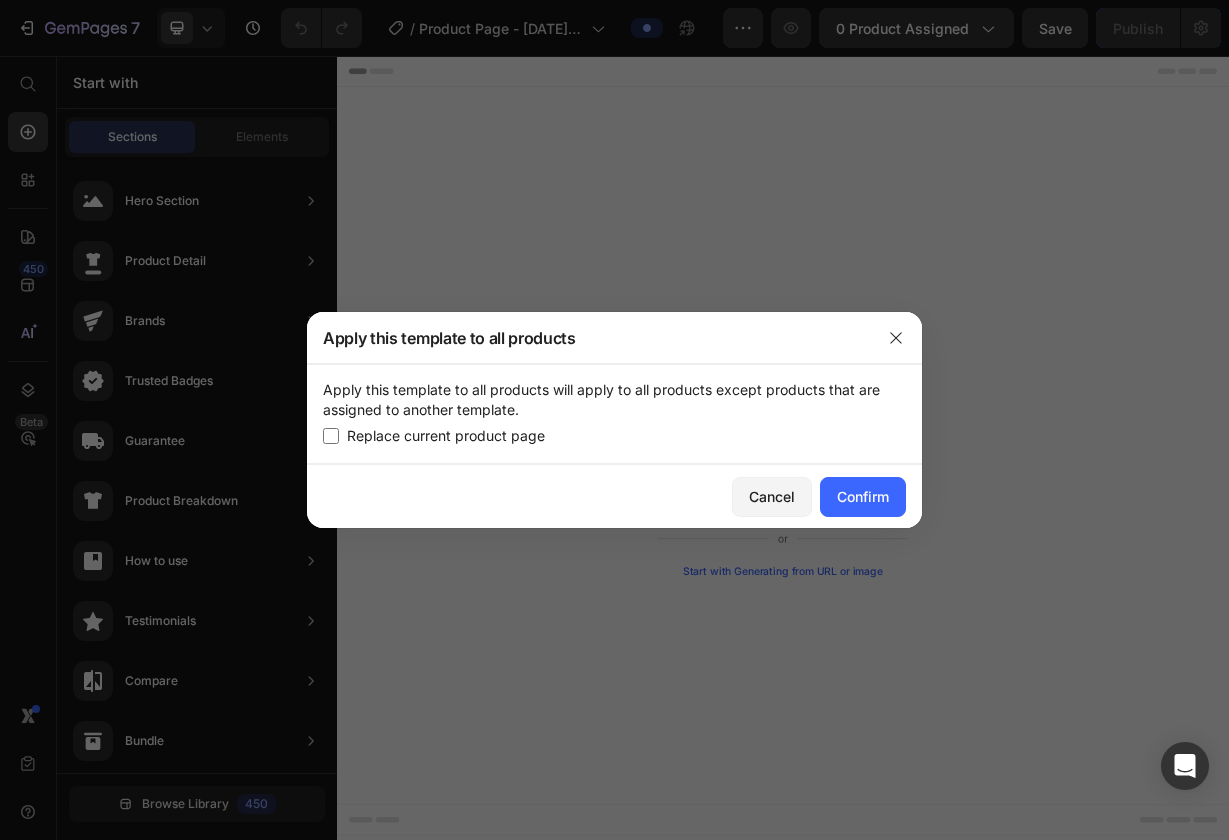 click on "Cancel Confirm" at bounding box center [614, 496] 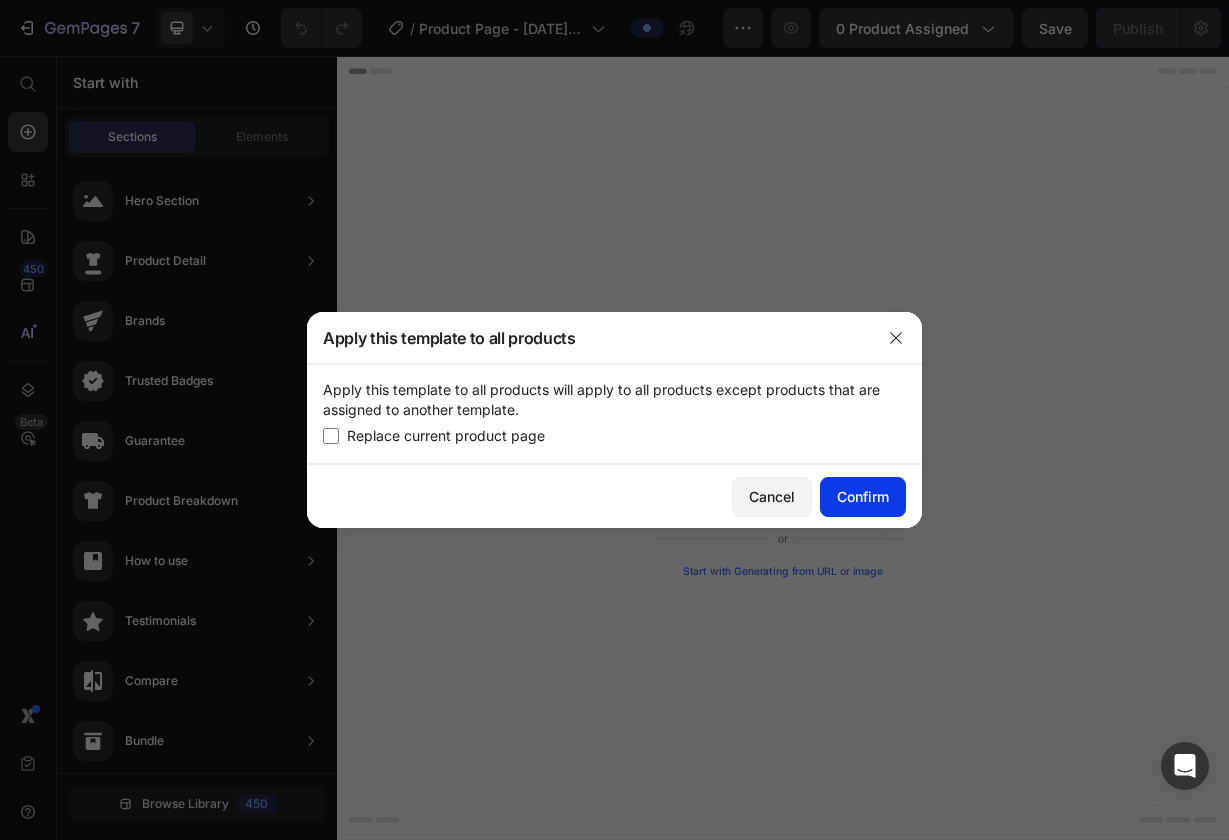 click on "Confirm" 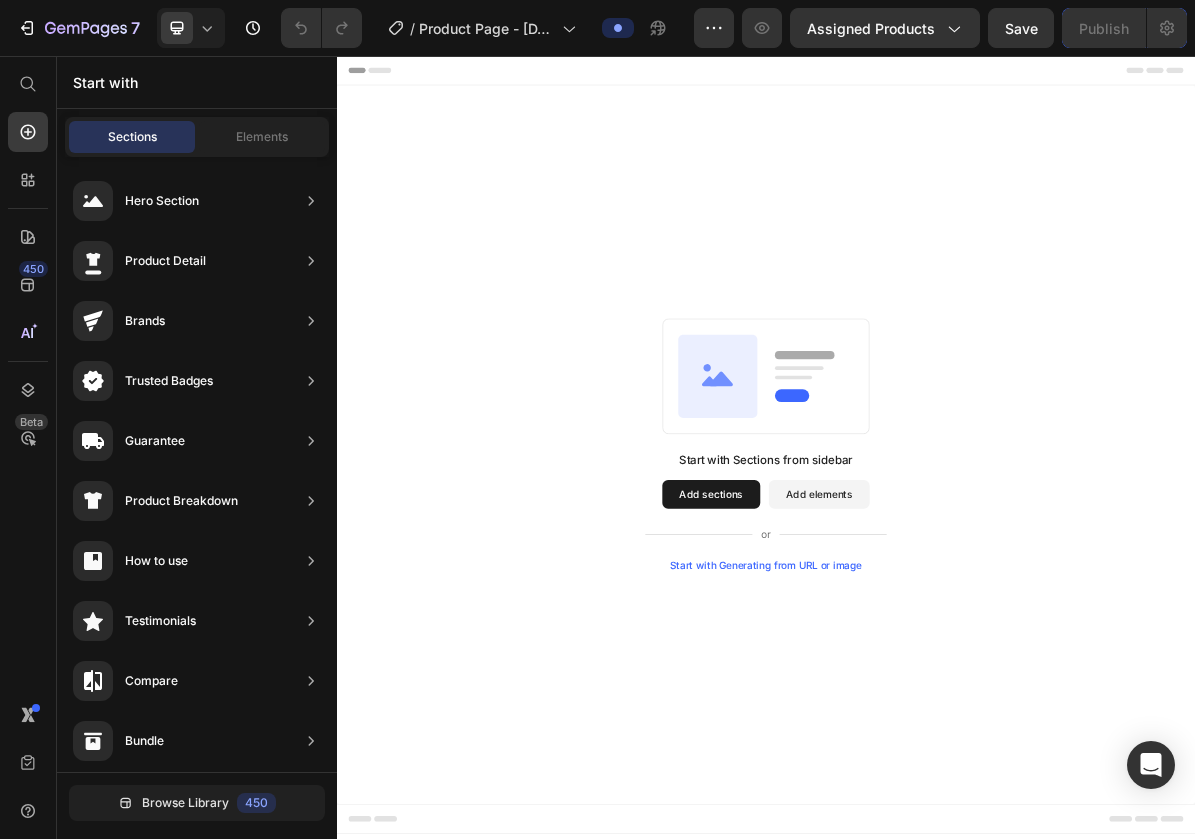 click on "Add sections" at bounding box center [860, 669] 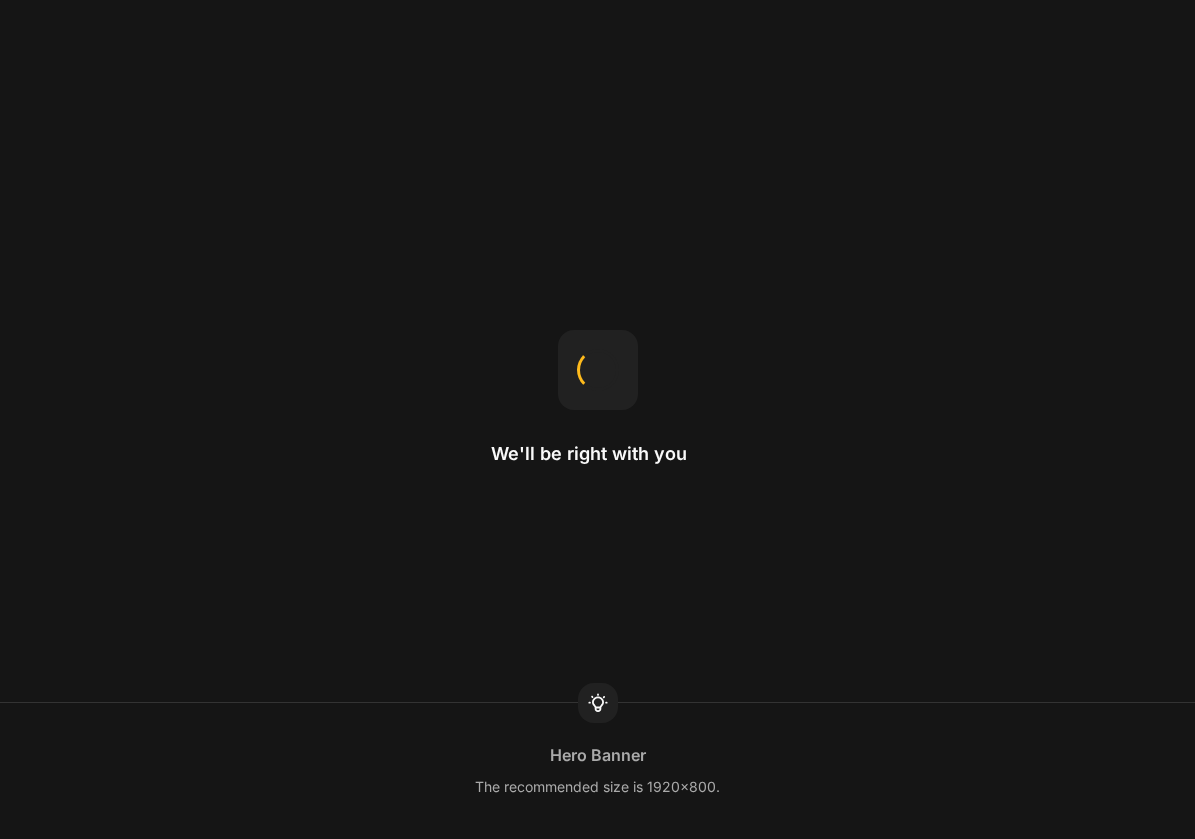 scroll, scrollTop: 0, scrollLeft: 0, axis: both 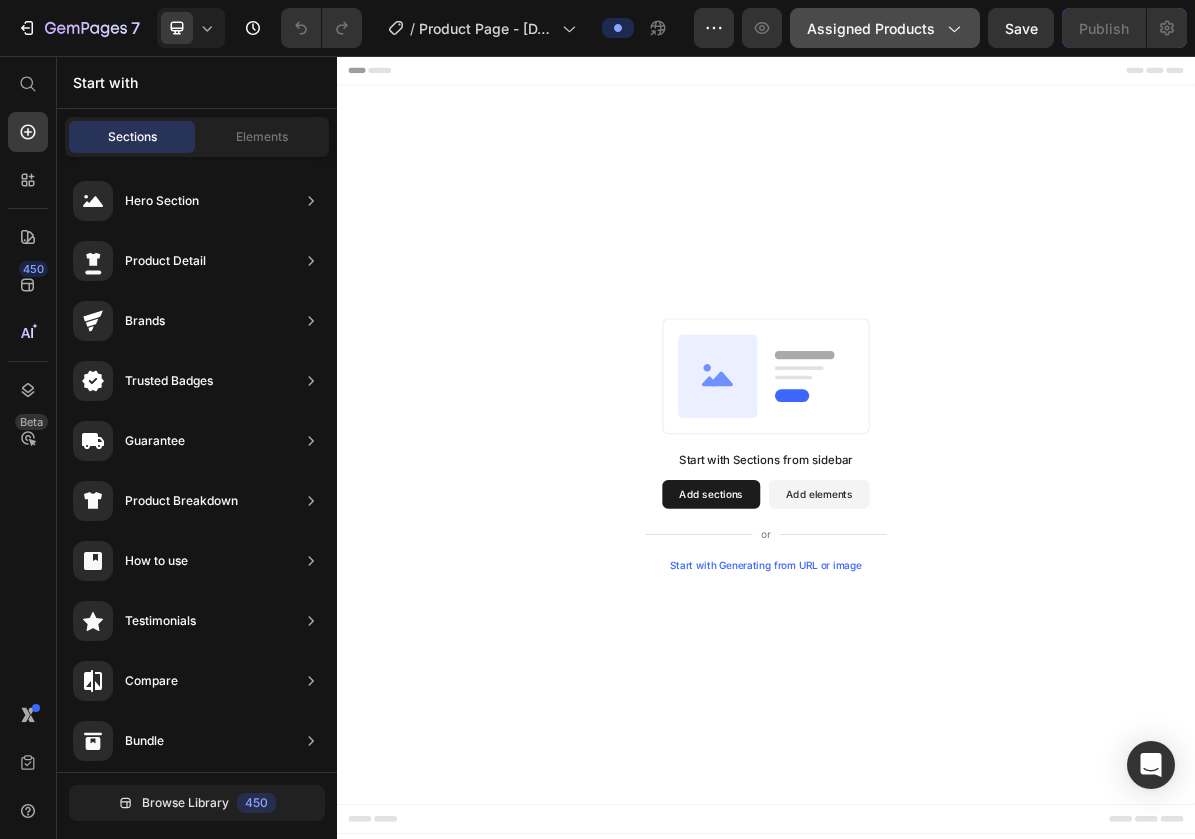 click on "Assigned Products" 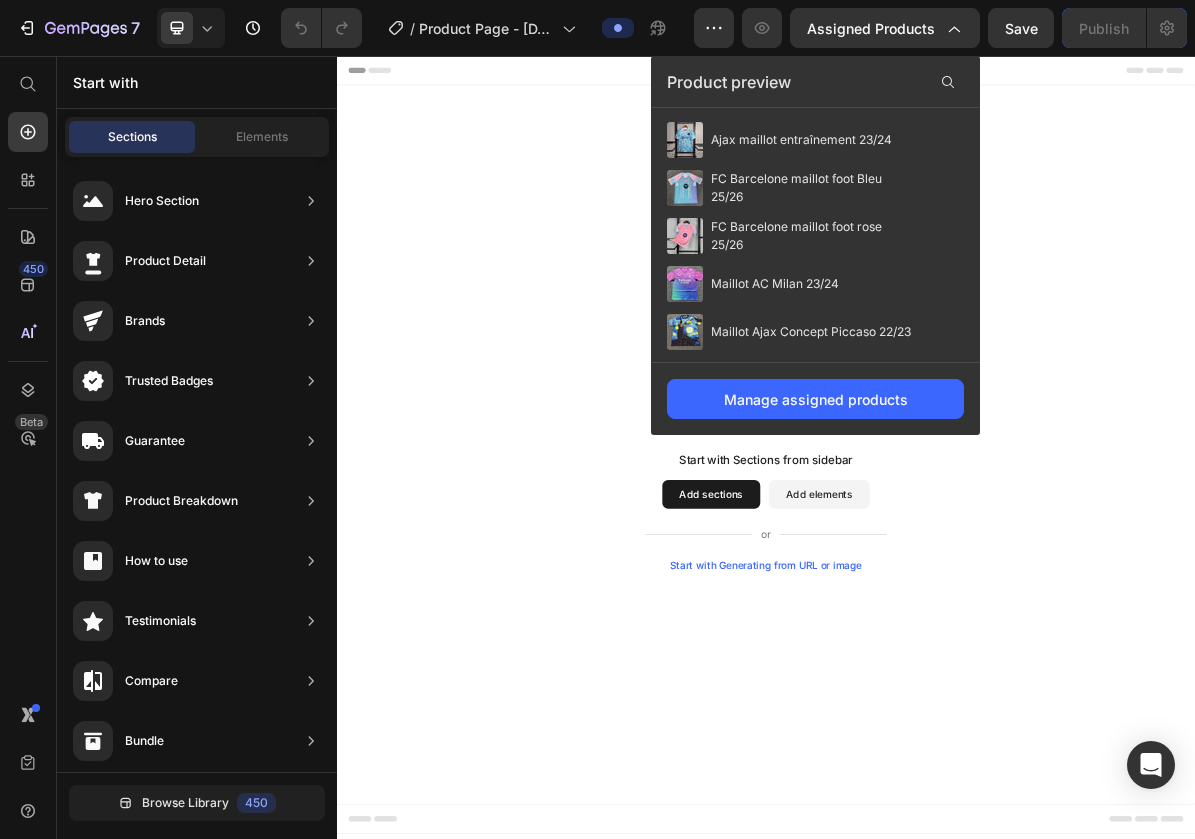 click on "Start with Sections from sidebar Add sections Add elements Start with Generating from URL or image" at bounding box center (937, 693) 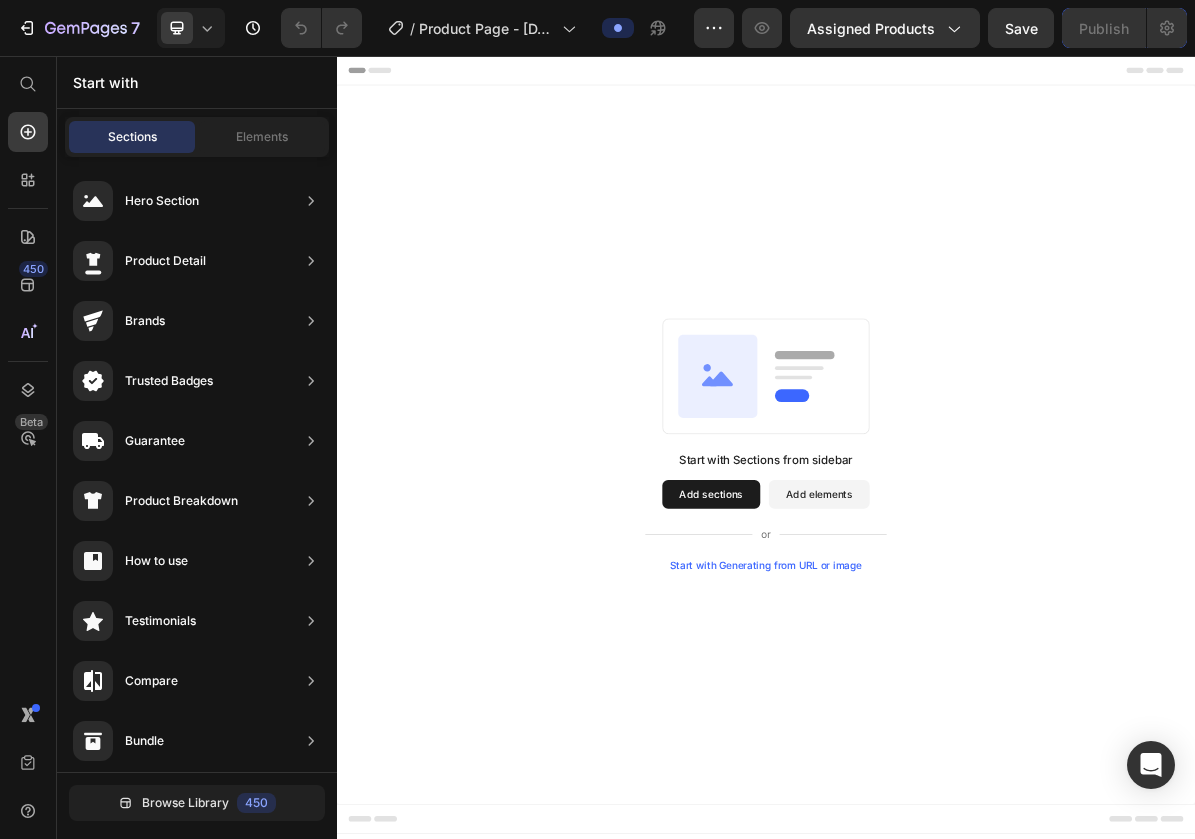 click on "Add sections" at bounding box center (860, 669) 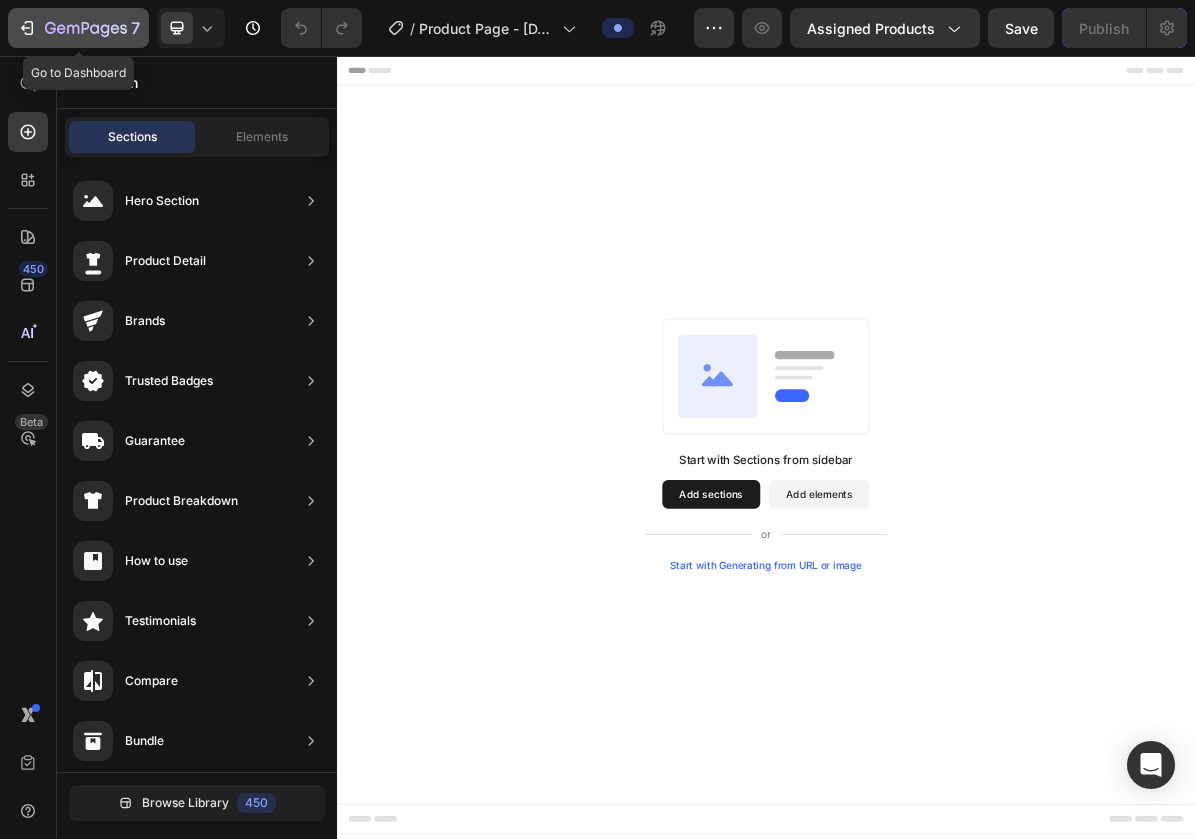 click on "7" 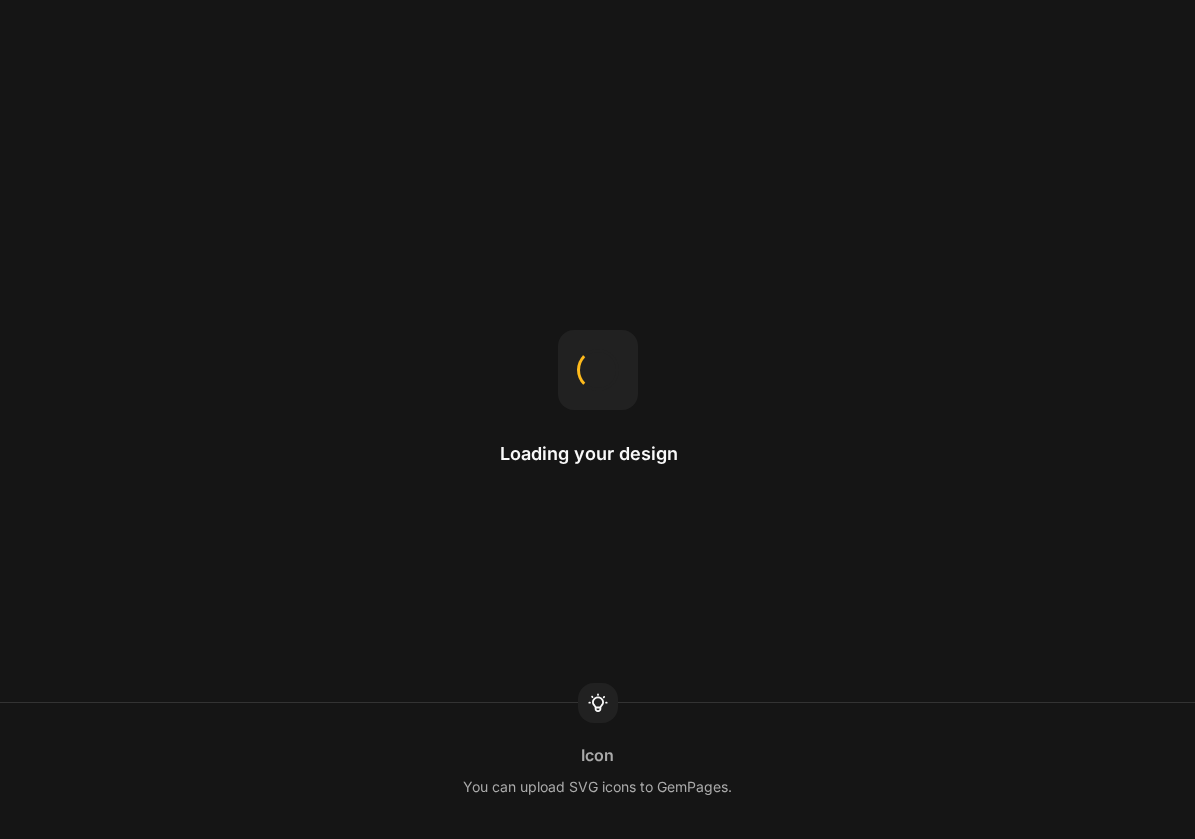 scroll, scrollTop: 0, scrollLeft: 0, axis: both 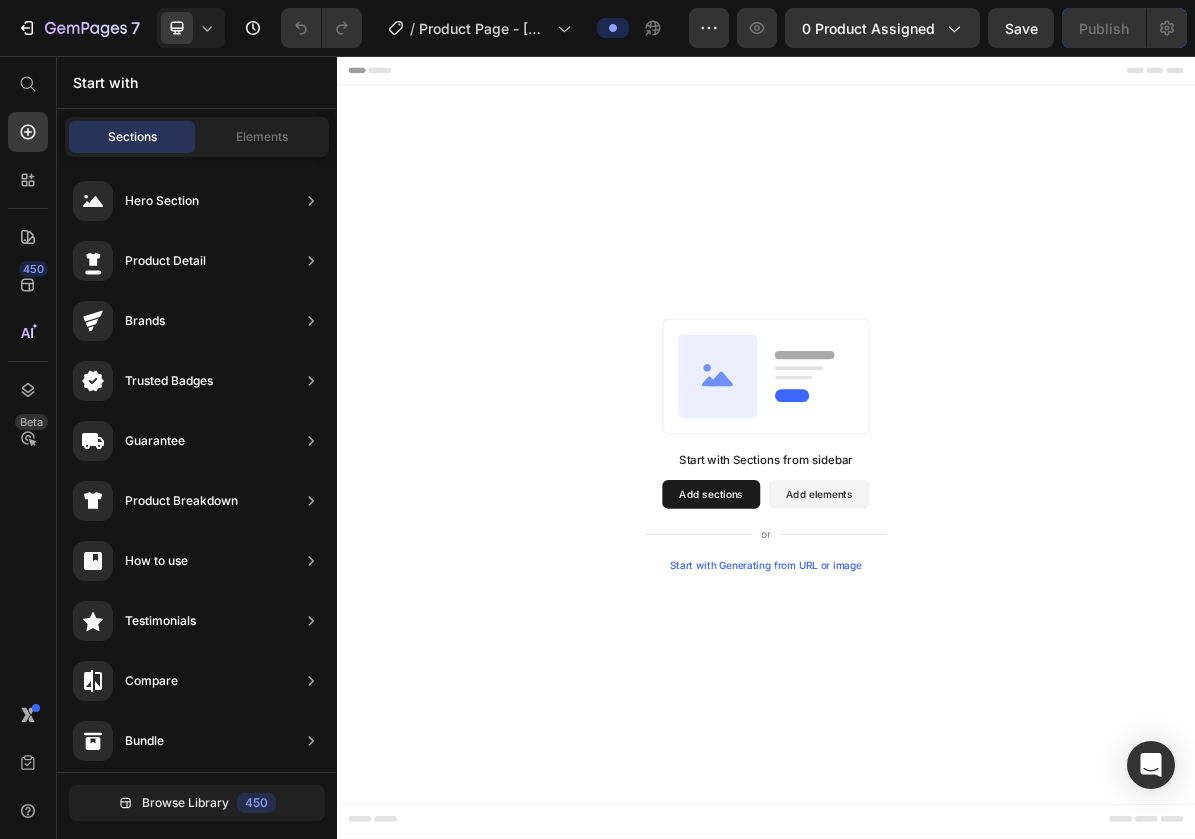 click on "Start with Sections from sidebar Add sections Add elements Start with Generating from URL or image" at bounding box center (937, 693) 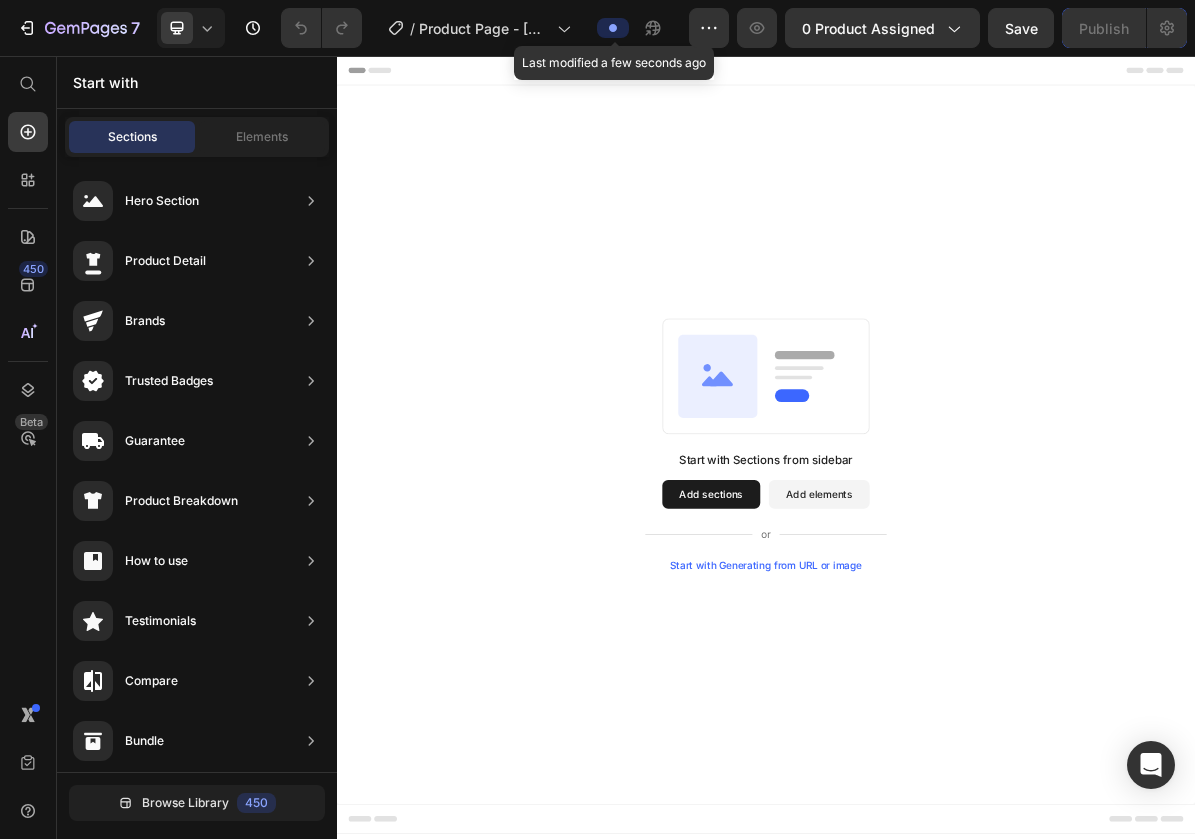 click at bounding box center (613, 28) 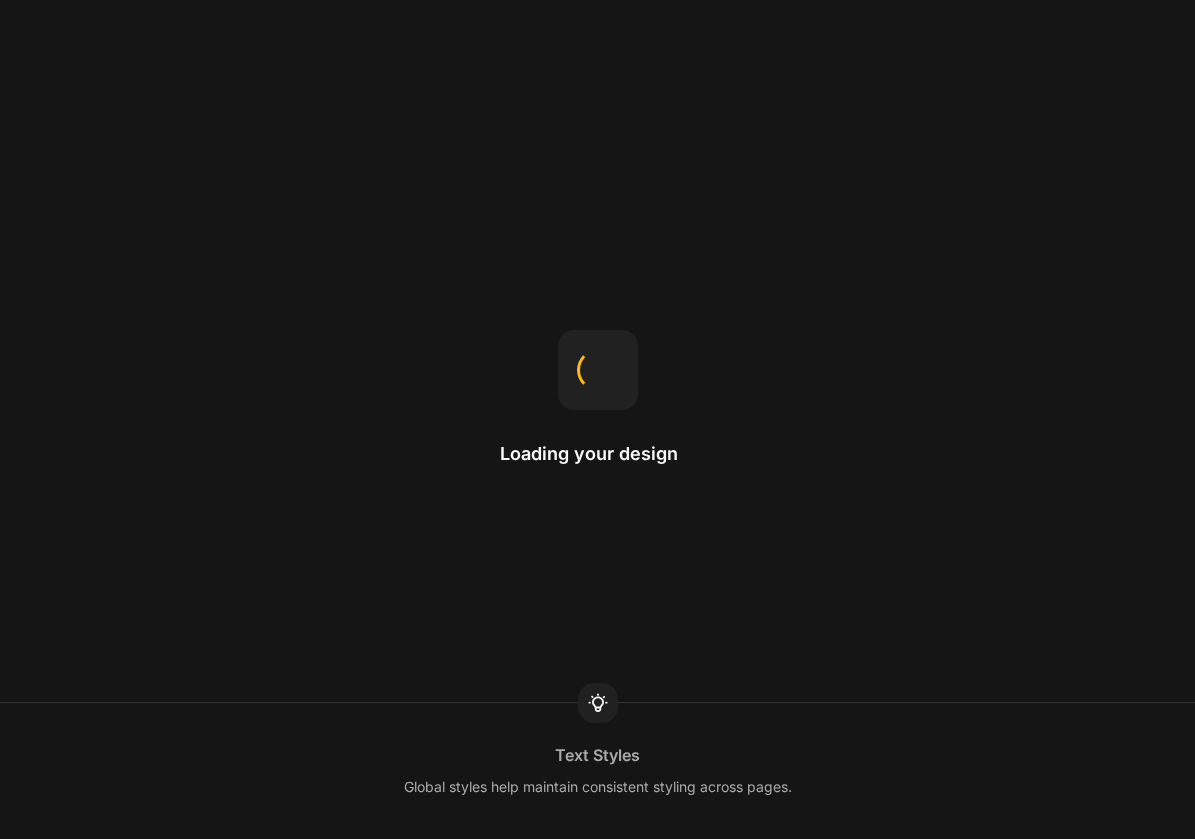 scroll, scrollTop: 0, scrollLeft: 0, axis: both 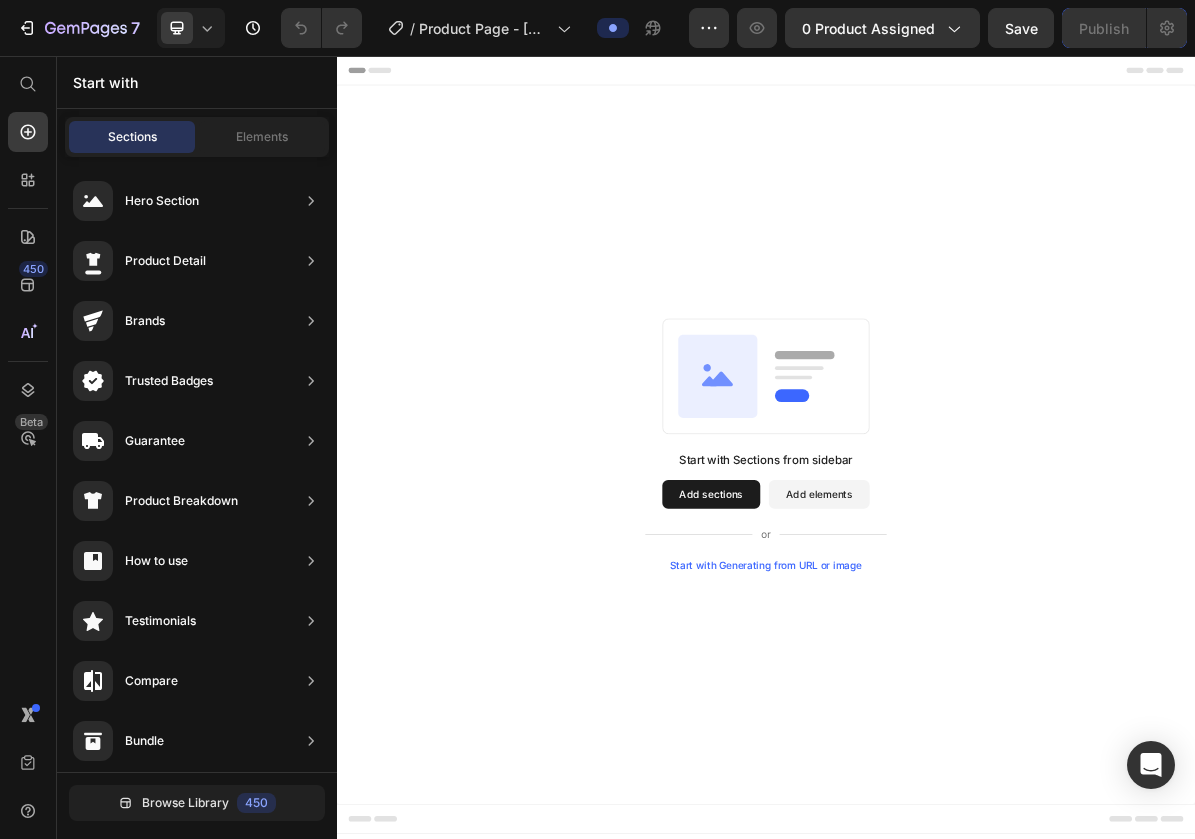 click on "Add sections" at bounding box center (860, 669) 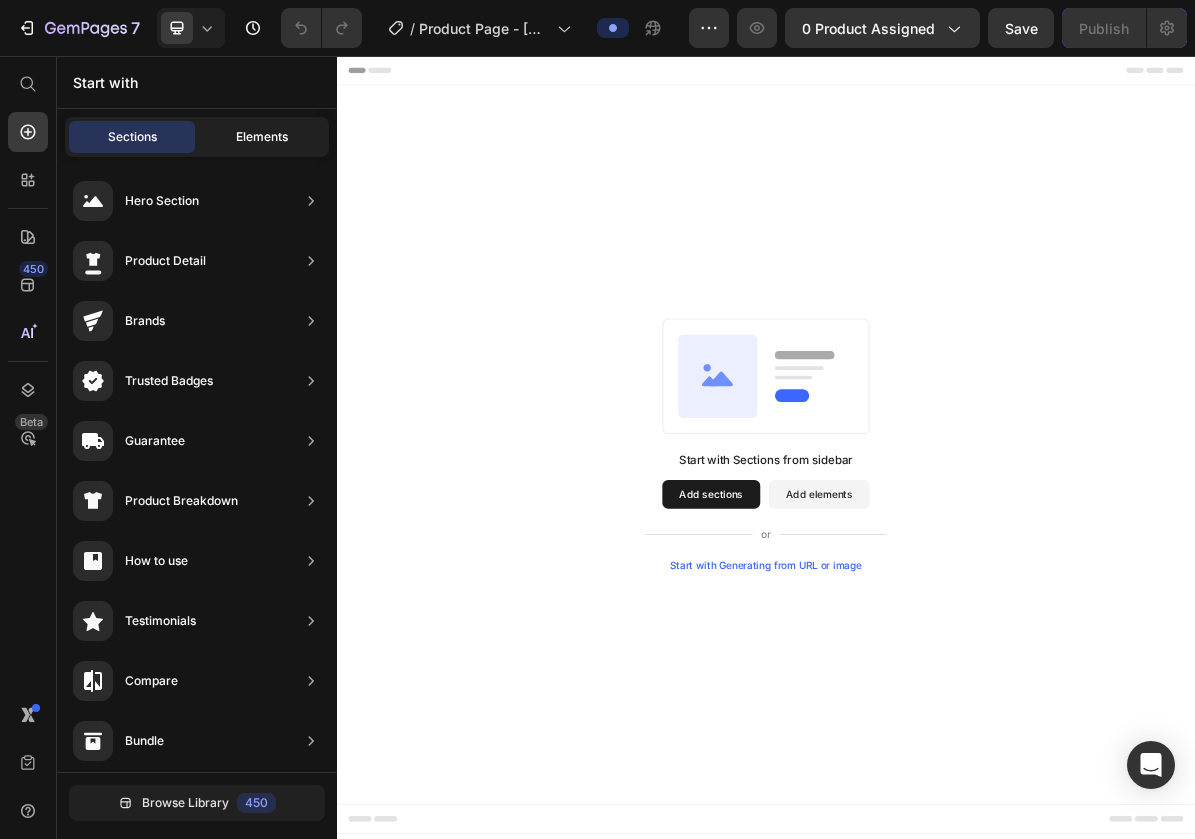 click on "Elements" 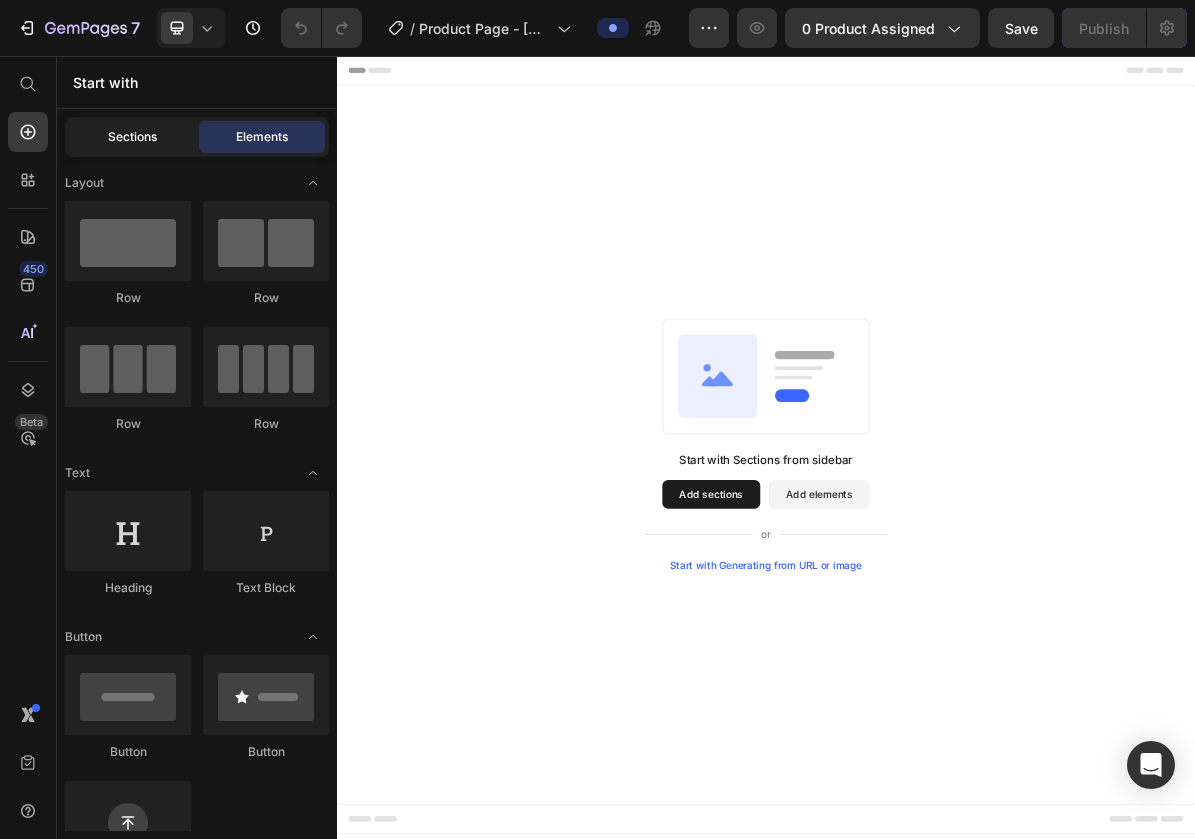 click on "Sections" at bounding box center (132, 137) 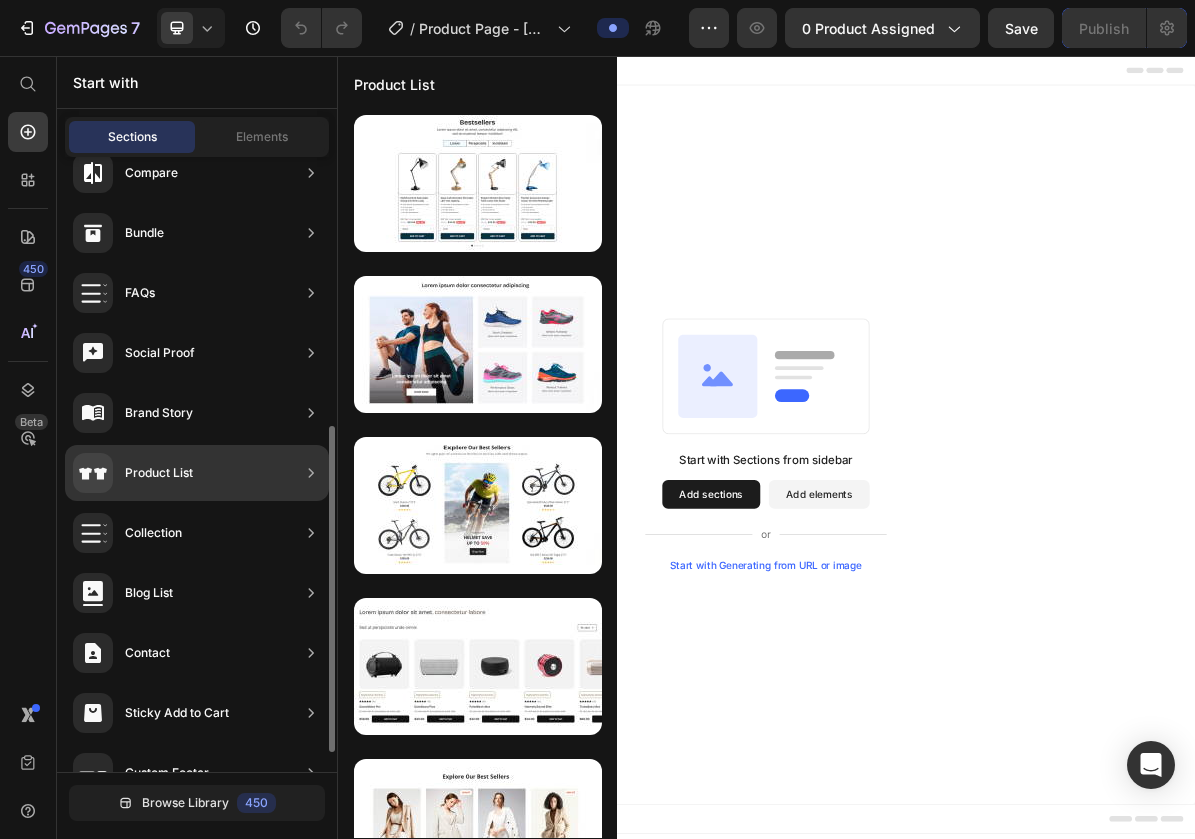 scroll, scrollTop: 545, scrollLeft: 0, axis: vertical 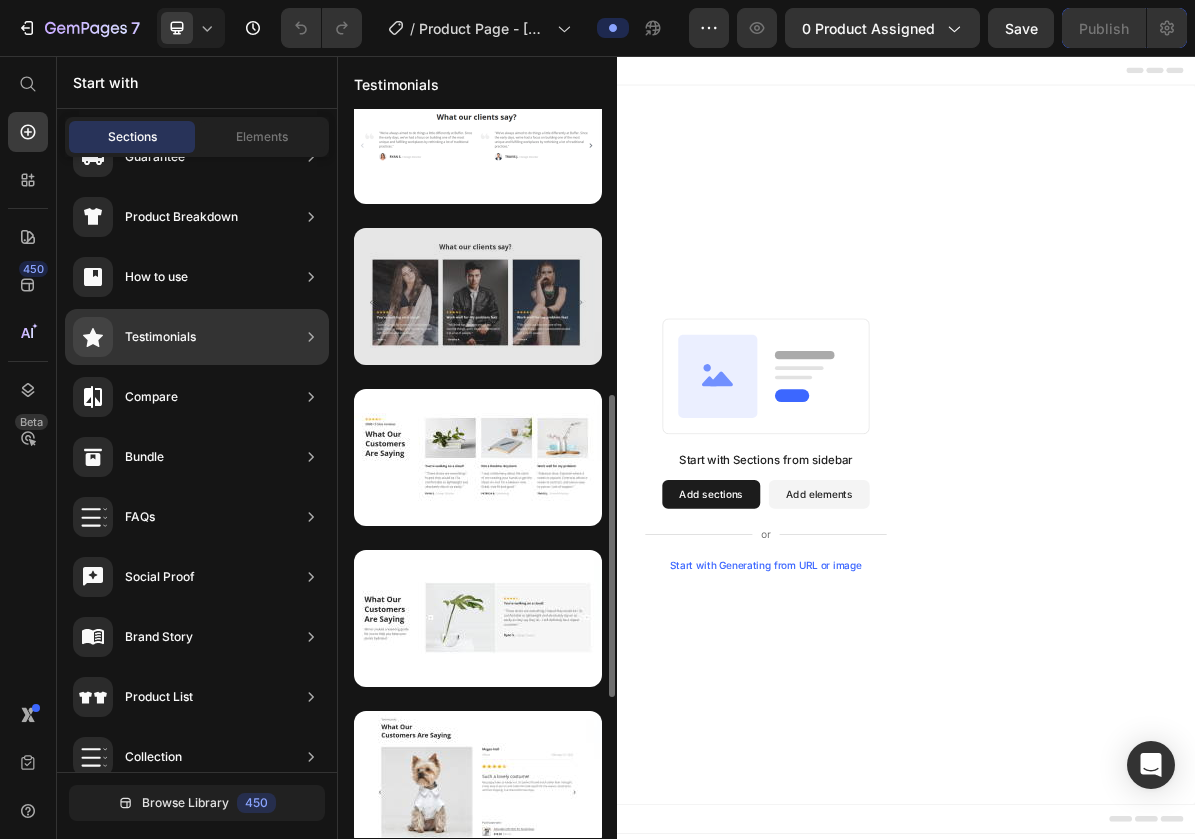 click at bounding box center [478, 296] 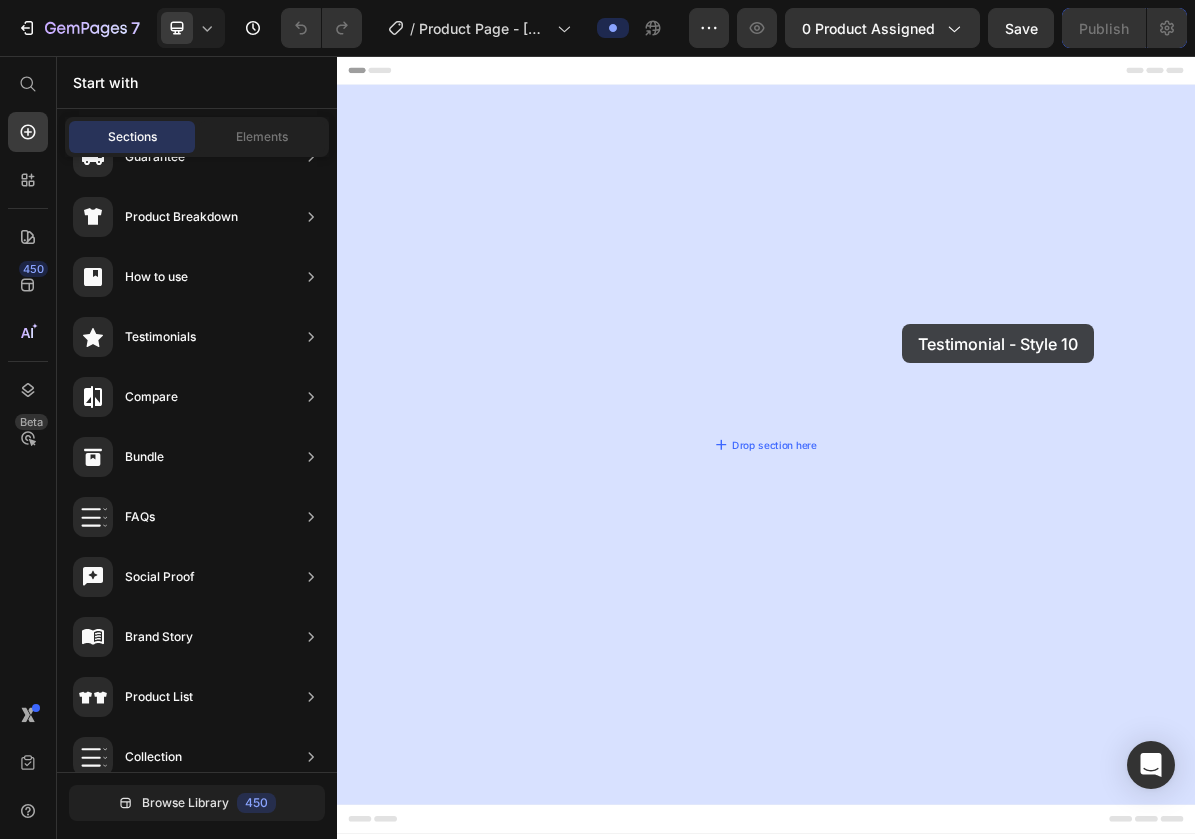drag, startPoint x: 835, startPoint y: 373, endPoint x: 1127, endPoint y: 432, distance: 297.901 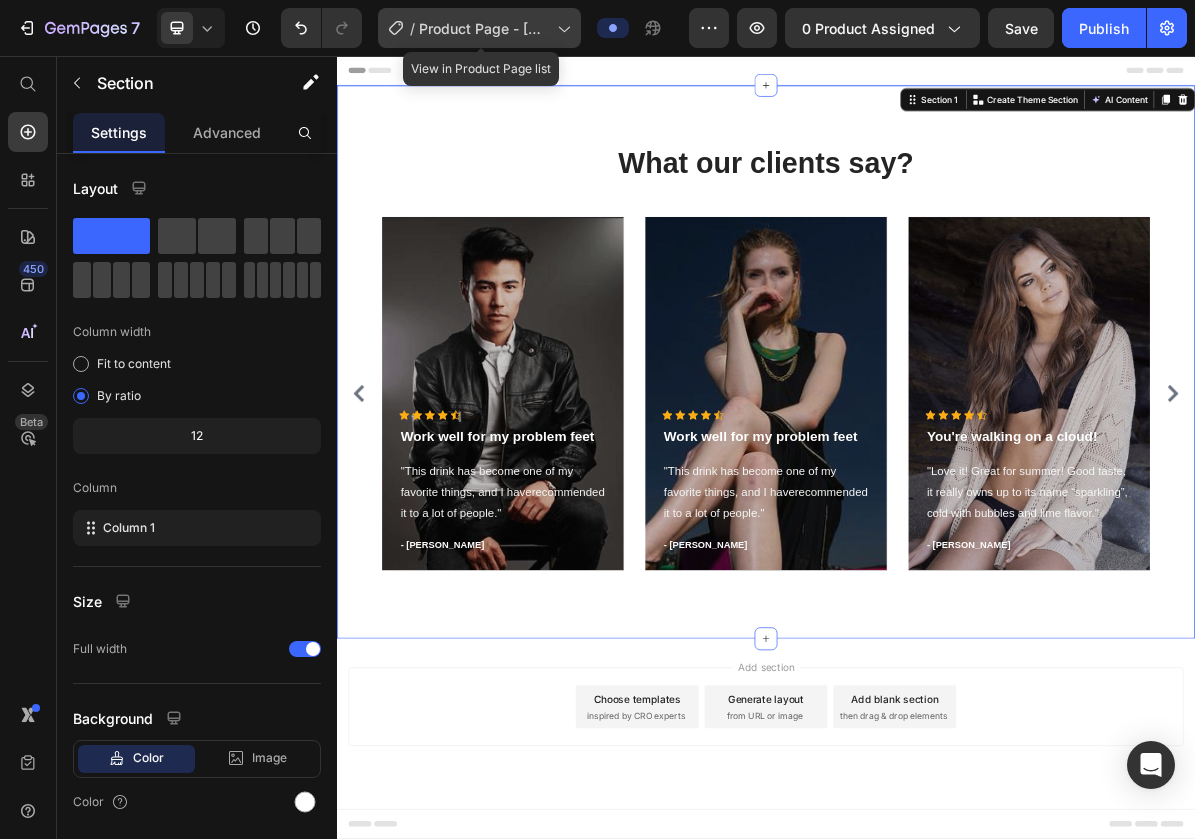 click on "Product Page - [DATE] 17:49:26" at bounding box center [484, 28] 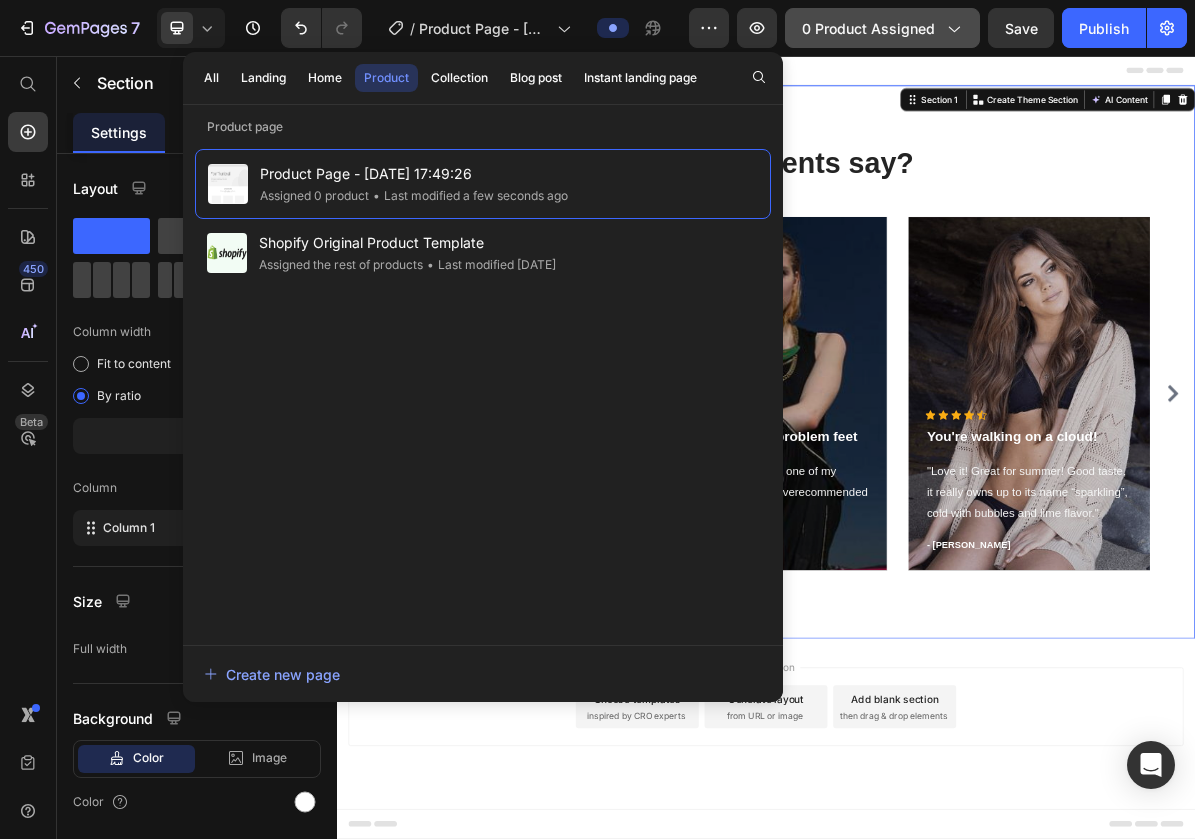 click on "0 product assigned" 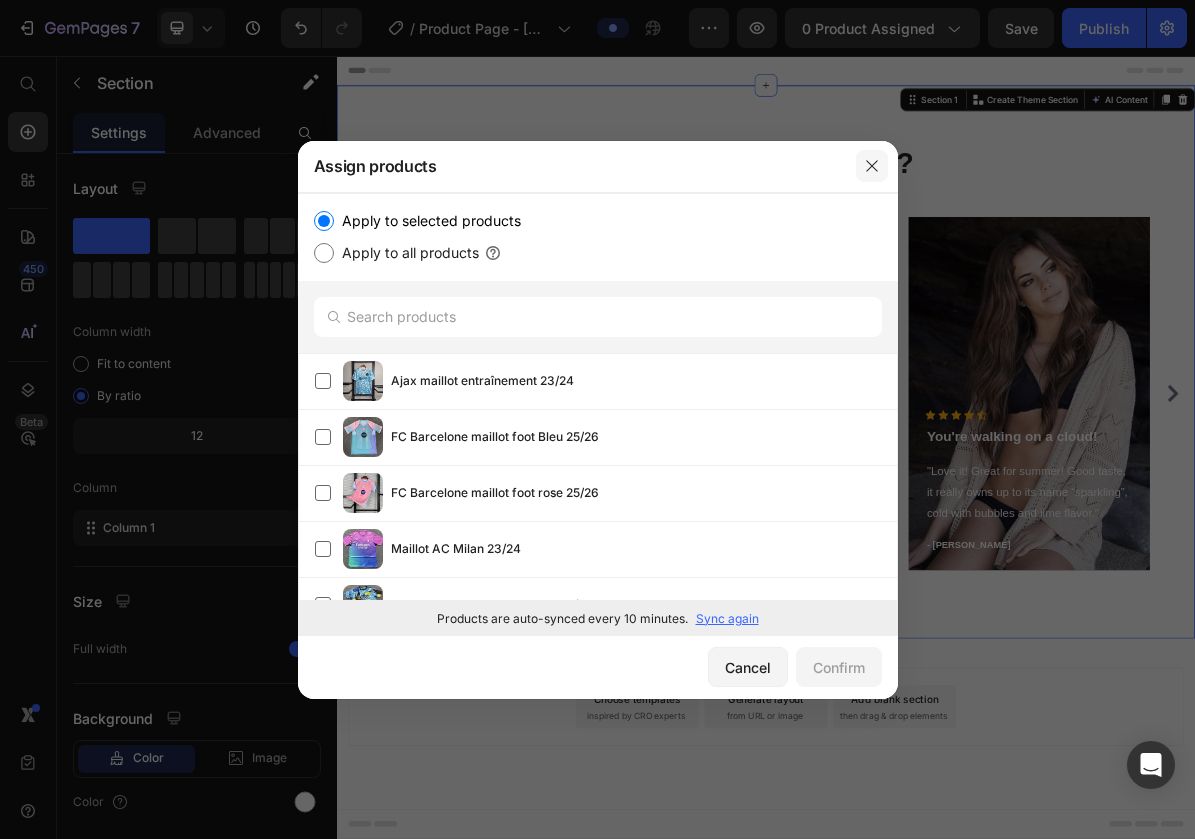 click 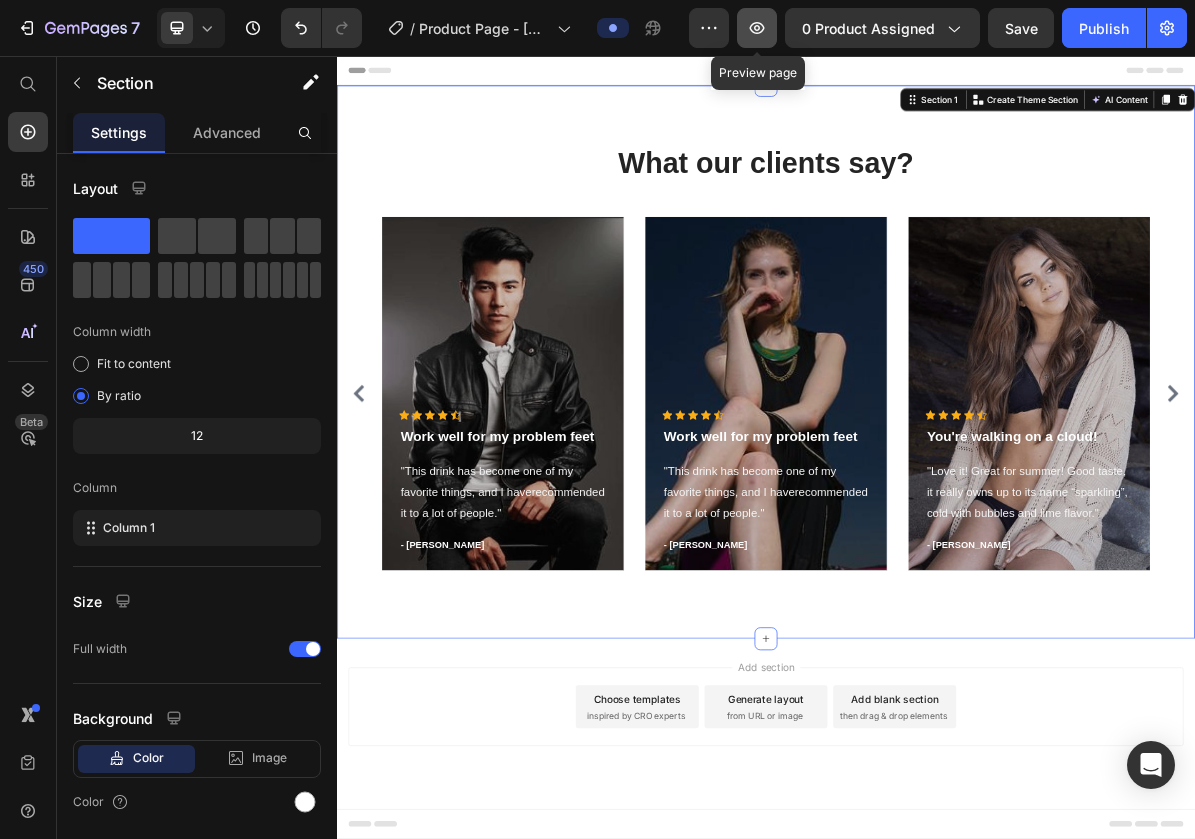 click 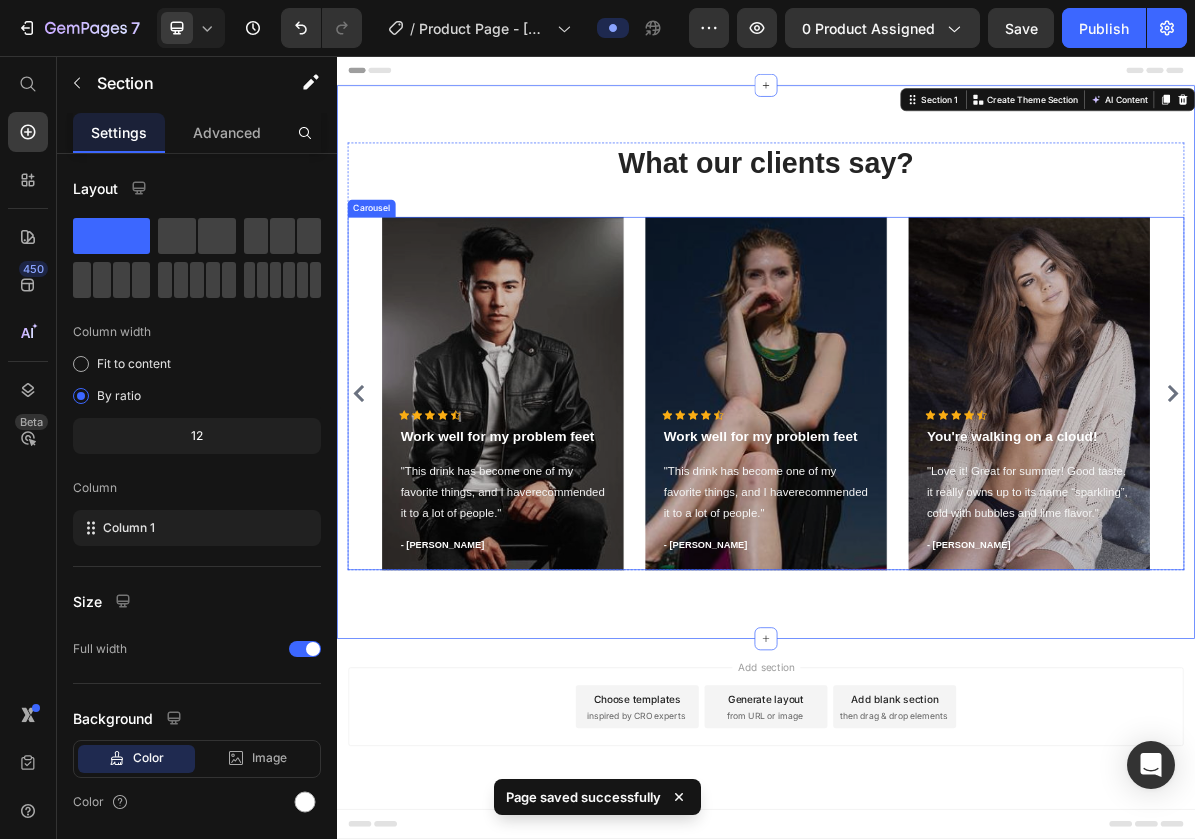 click 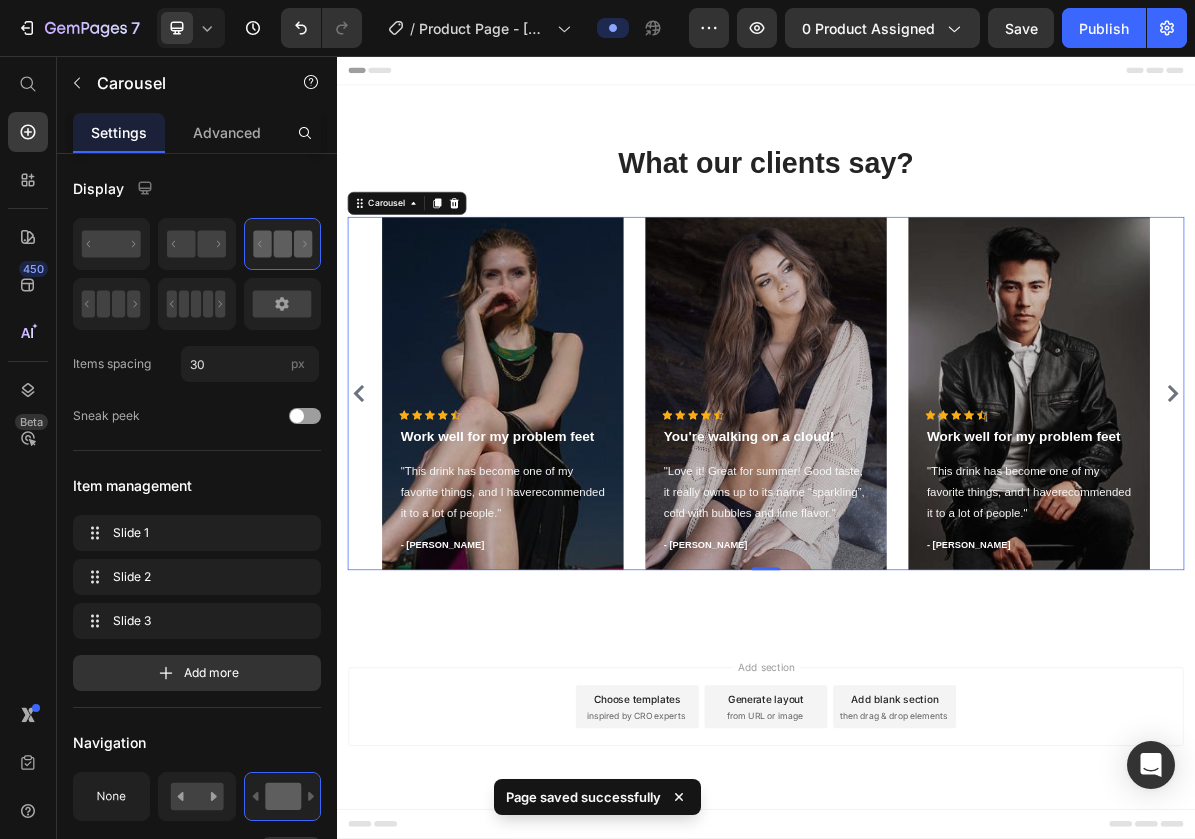 click 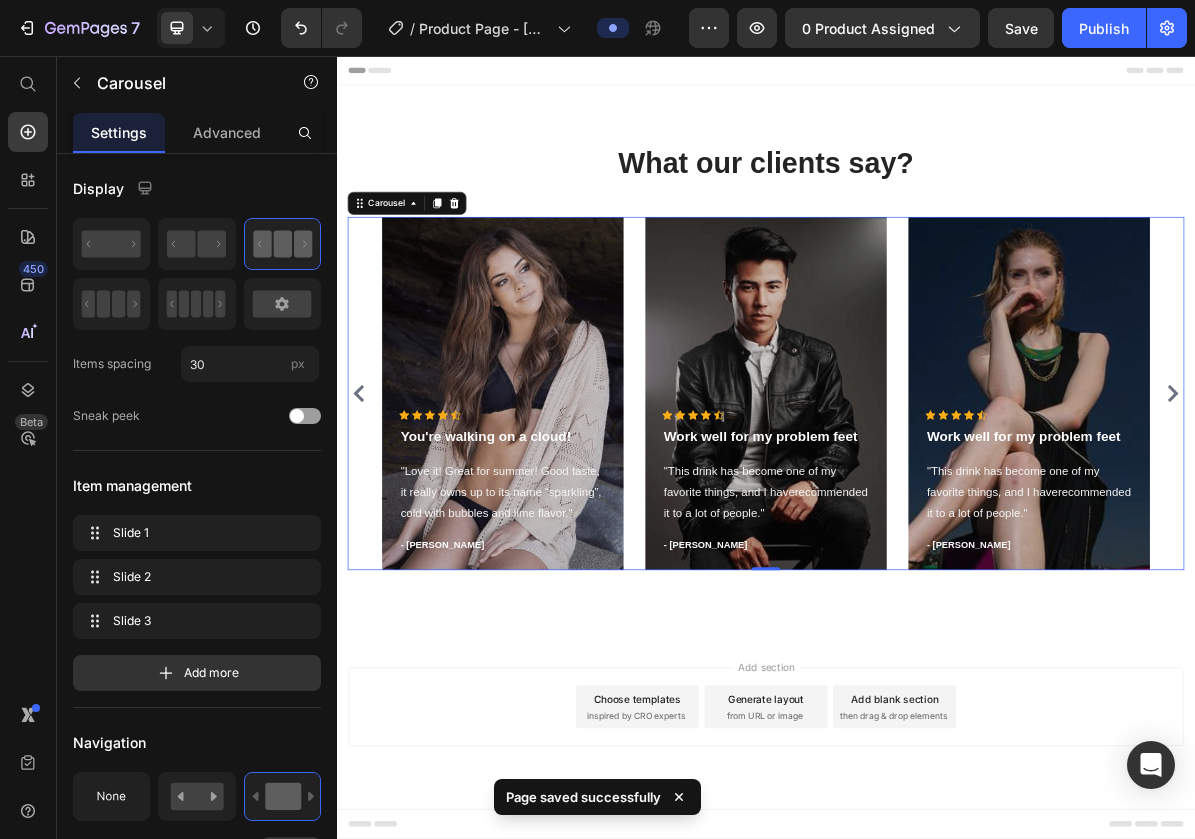 click 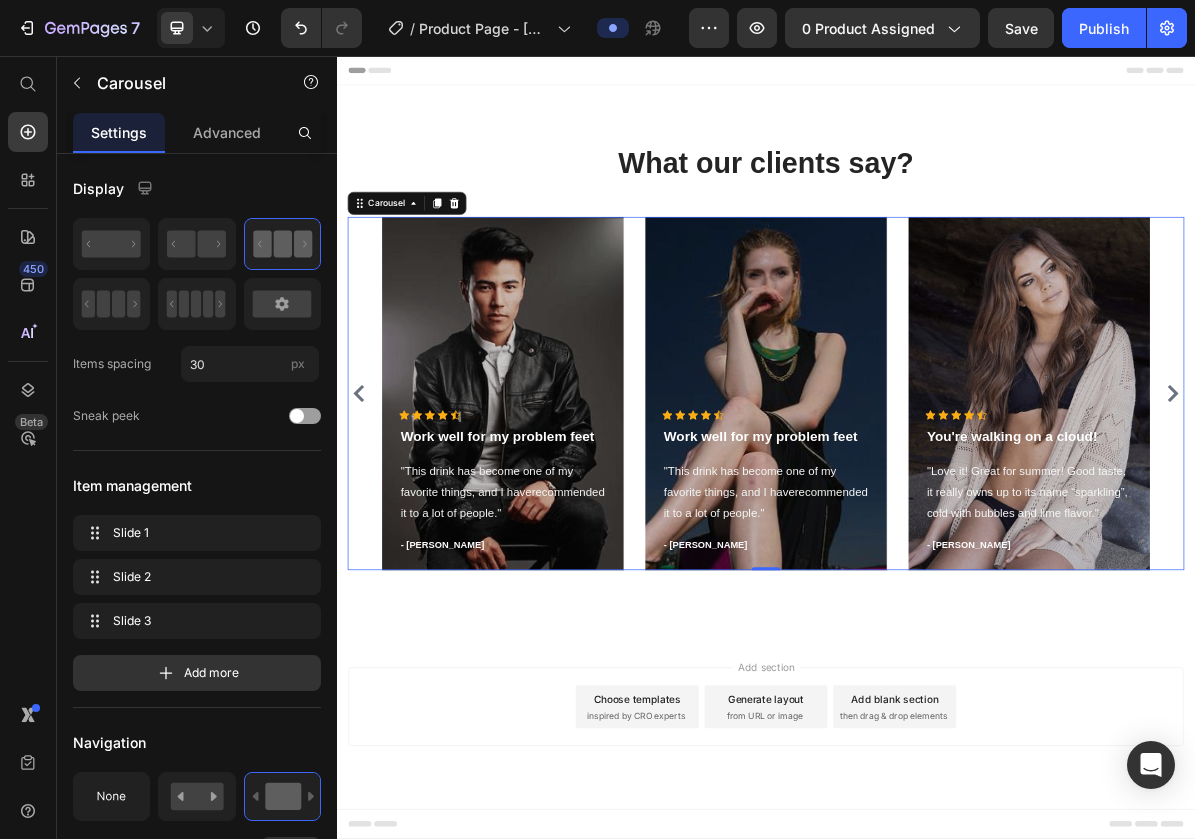 click 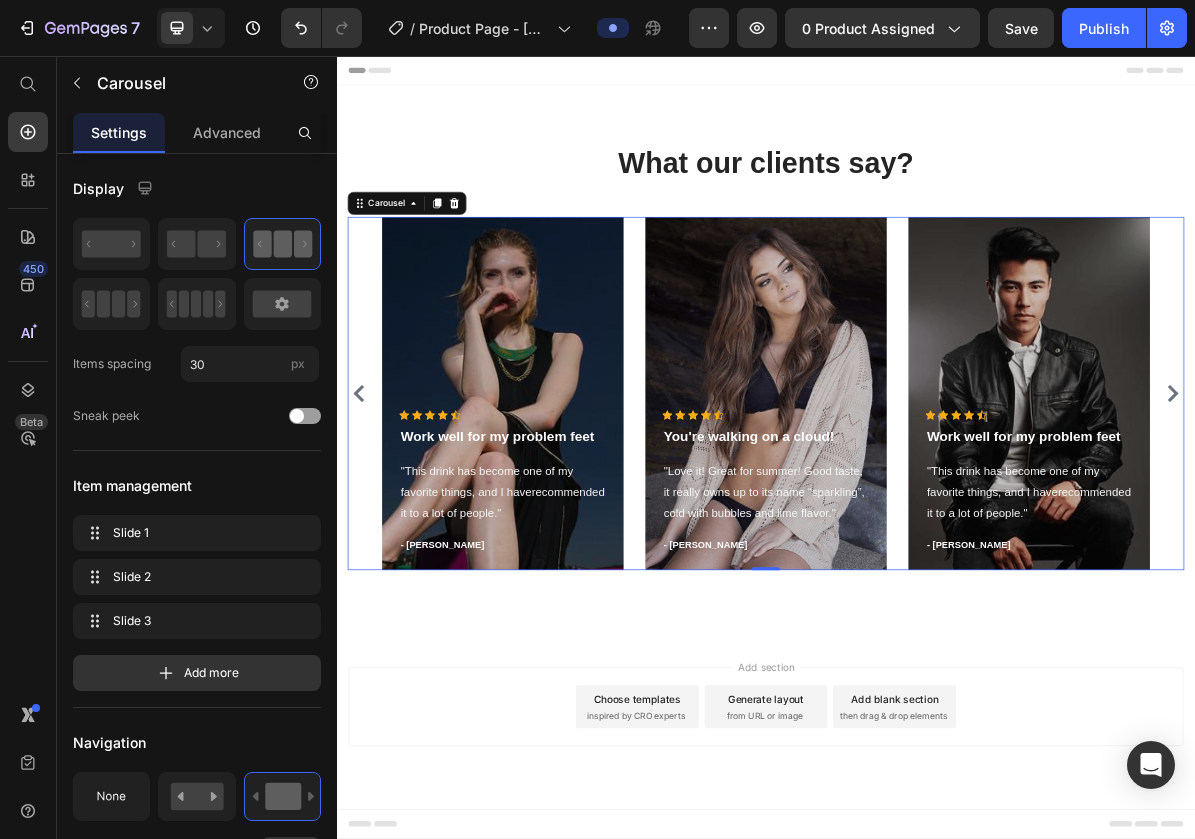 click 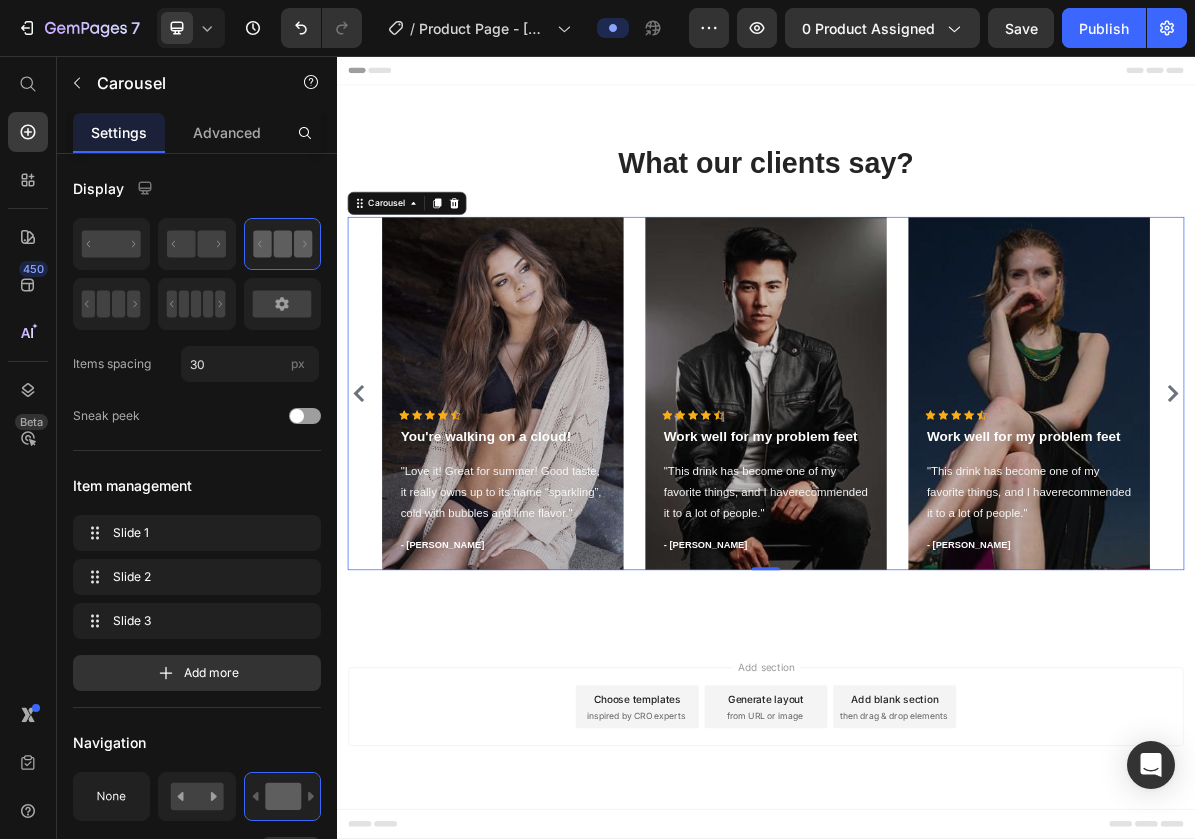 click 